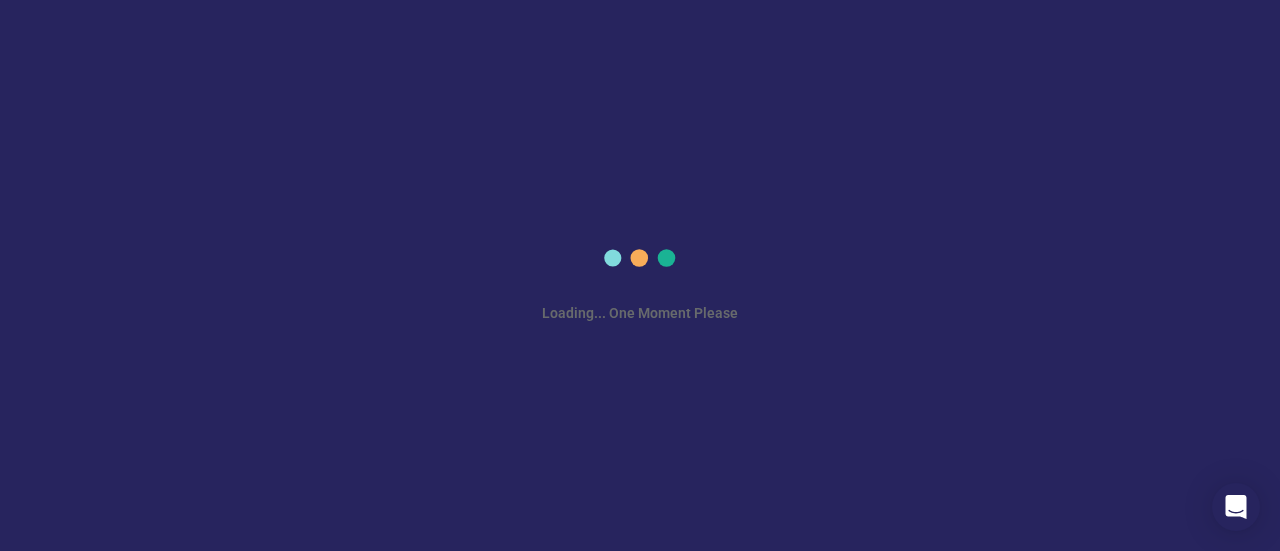 scroll, scrollTop: 0, scrollLeft: 0, axis: both 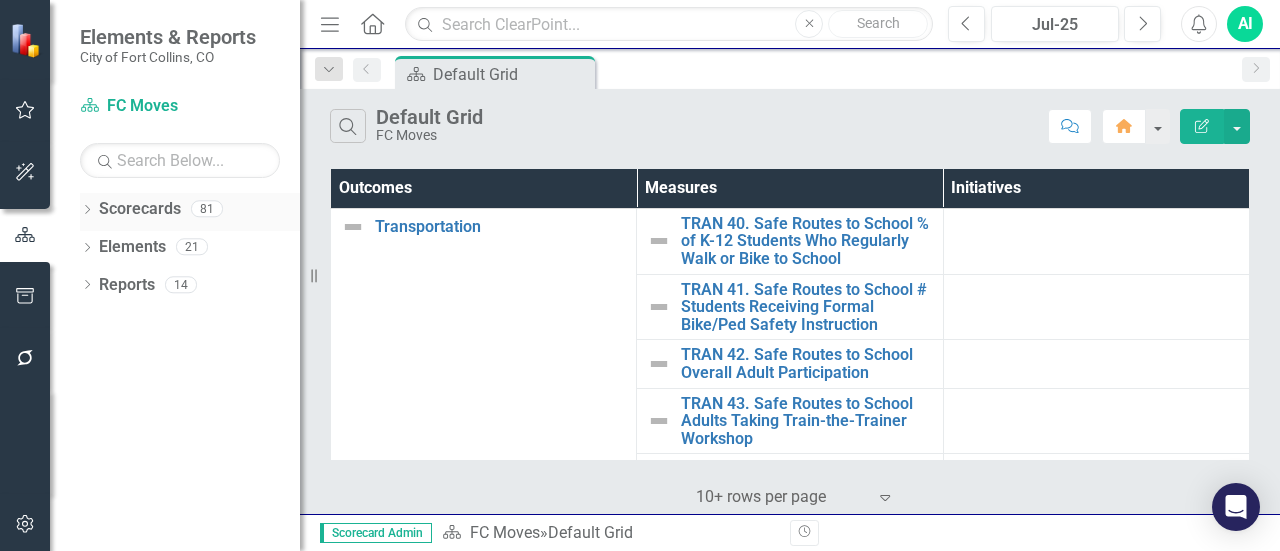 click on "Scorecards" at bounding box center (140, 209) 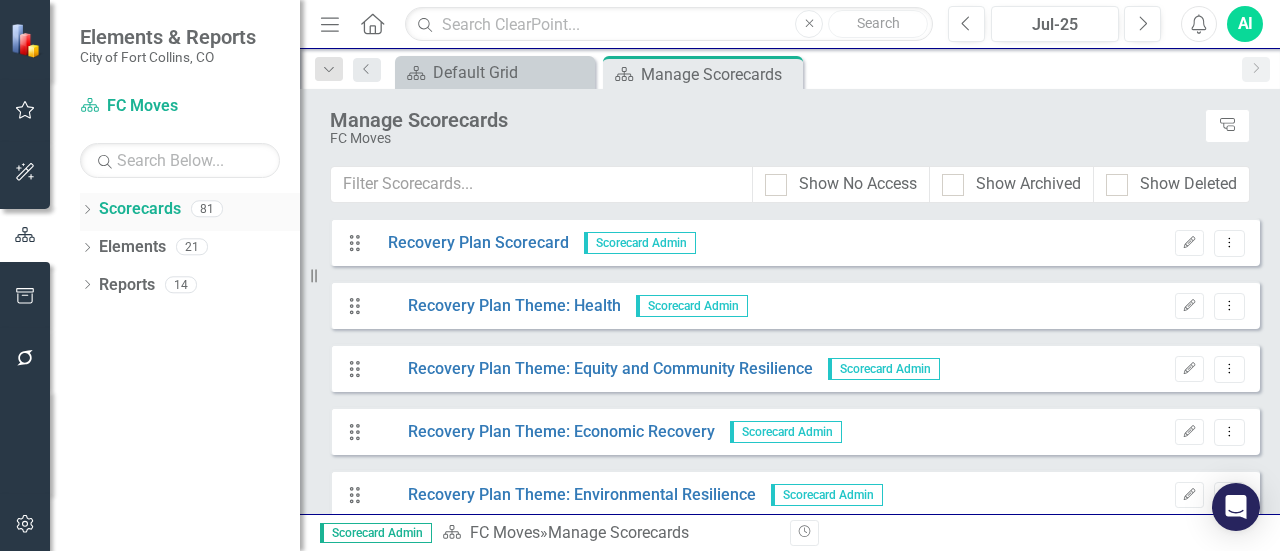 click on "Dropdown" 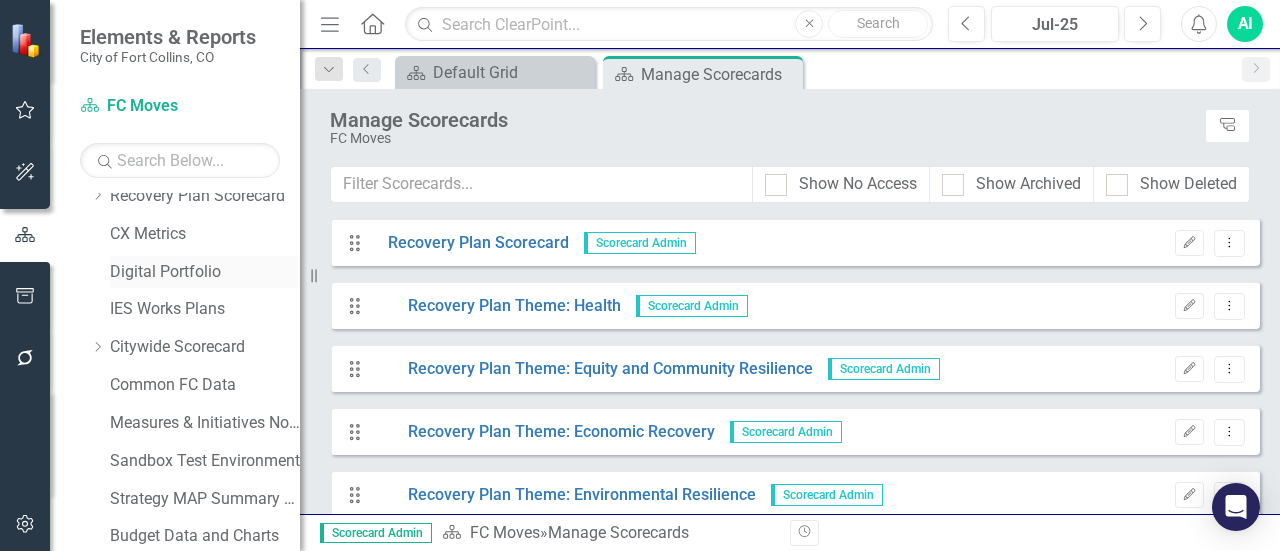 scroll, scrollTop: 66, scrollLeft: 0, axis: vertical 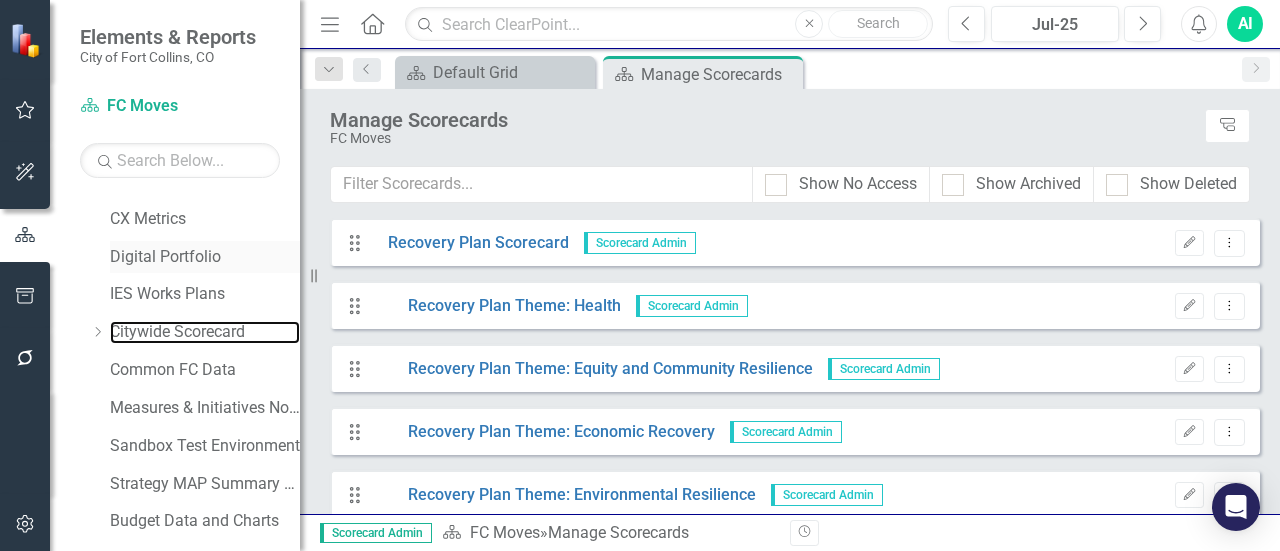 click on "Citywide Scorecard" at bounding box center (205, 332) 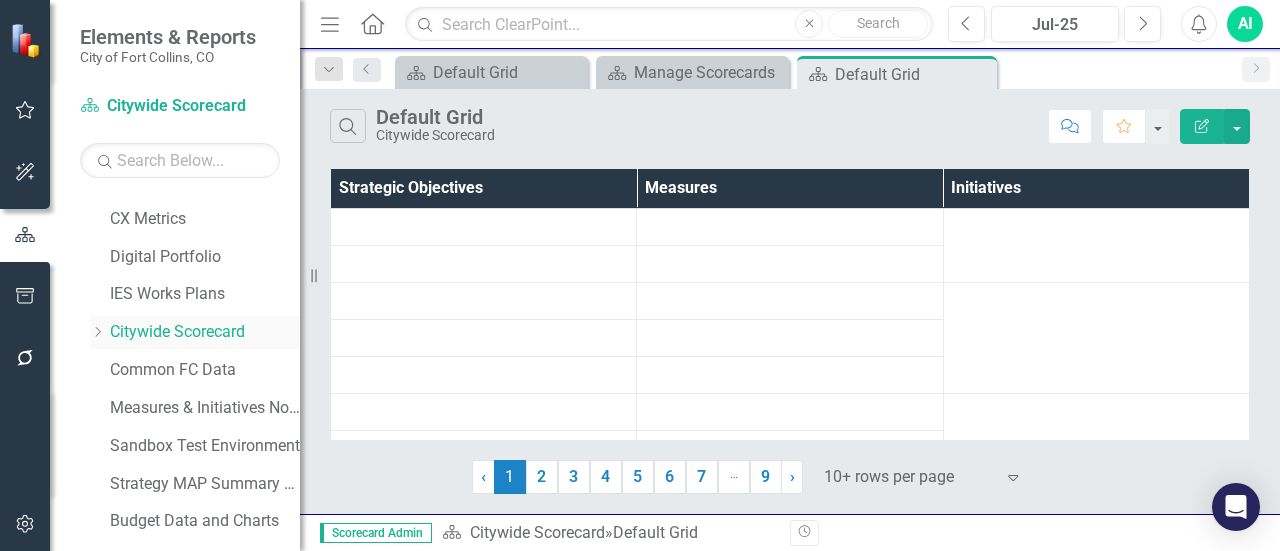 click on "Dropdown" 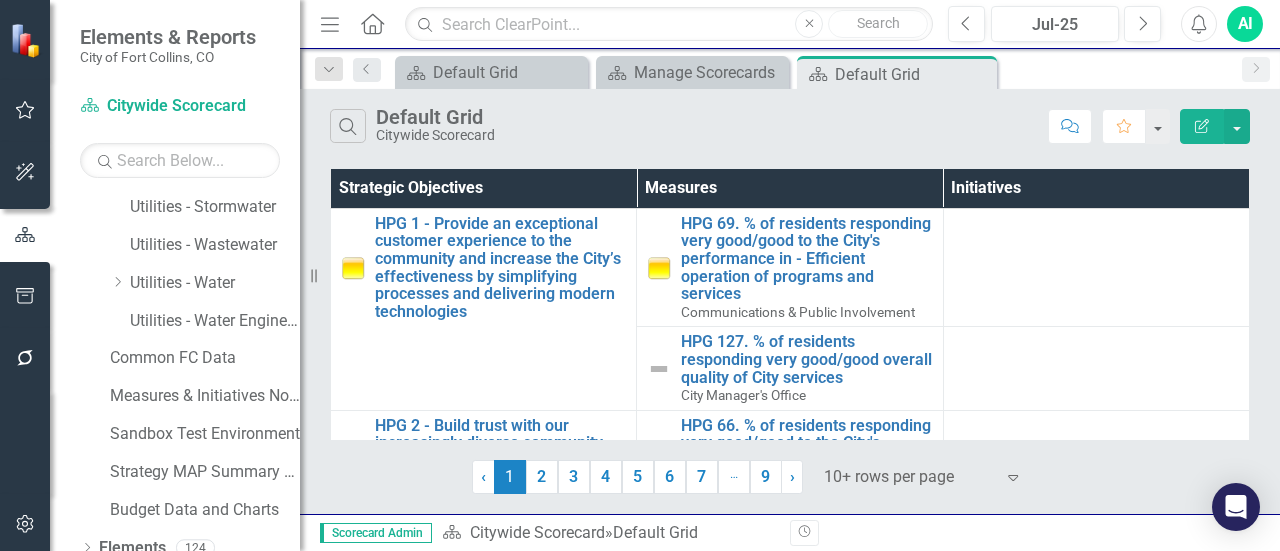 scroll, scrollTop: 1758, scrollLeft: 0, axis: vertical 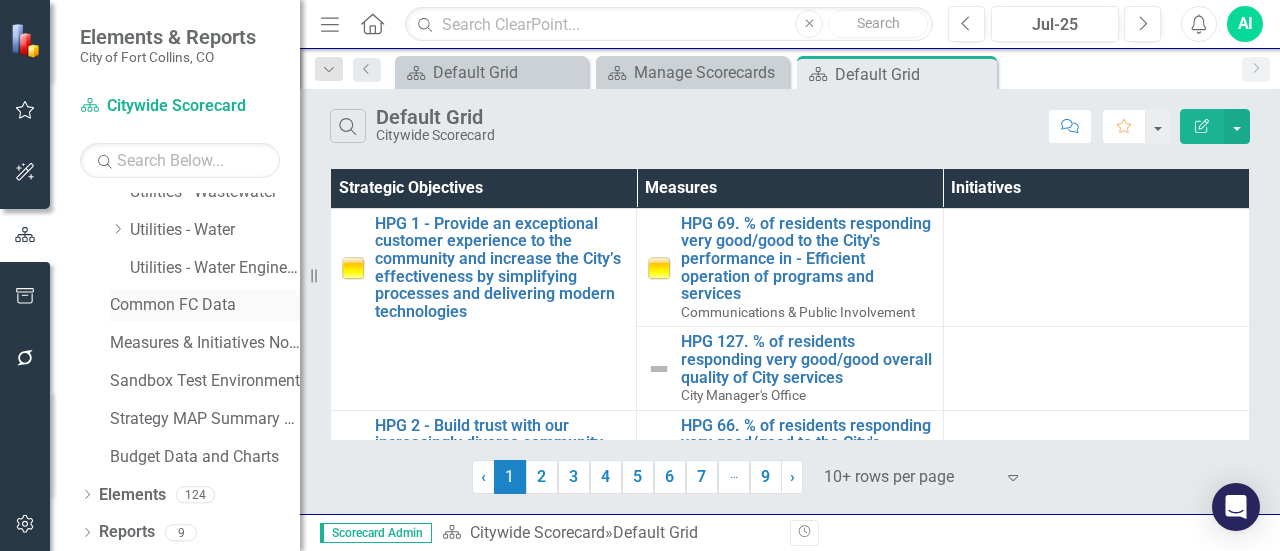 click on "Common FC Data" at bounding box center (205, 305) 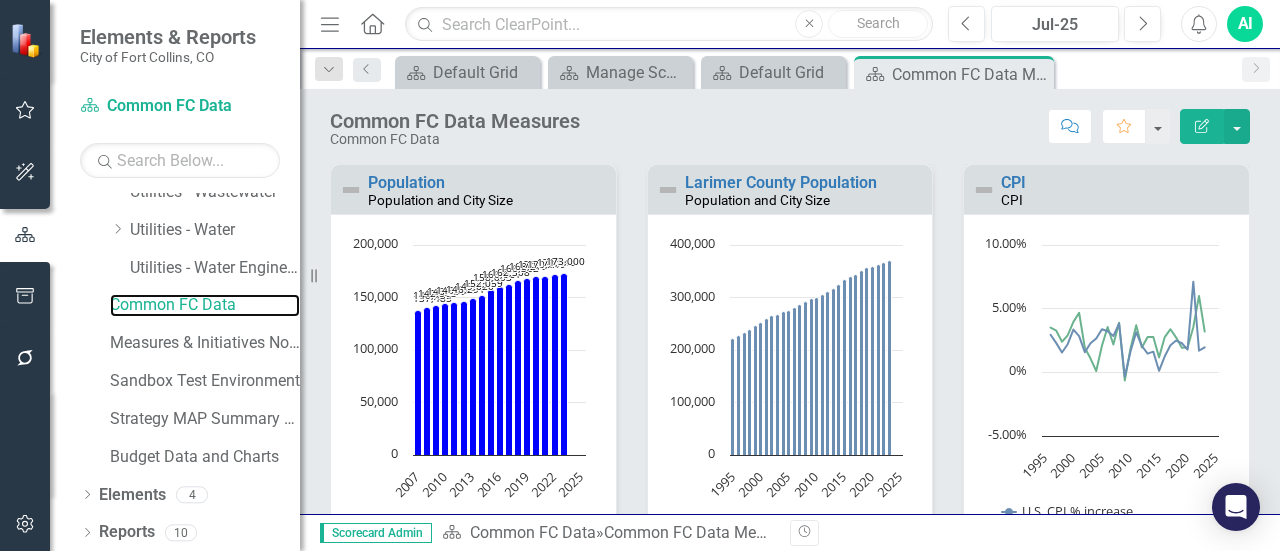 scroll, scrollTop: 1760, scrollLeft: 0, axis: vertical 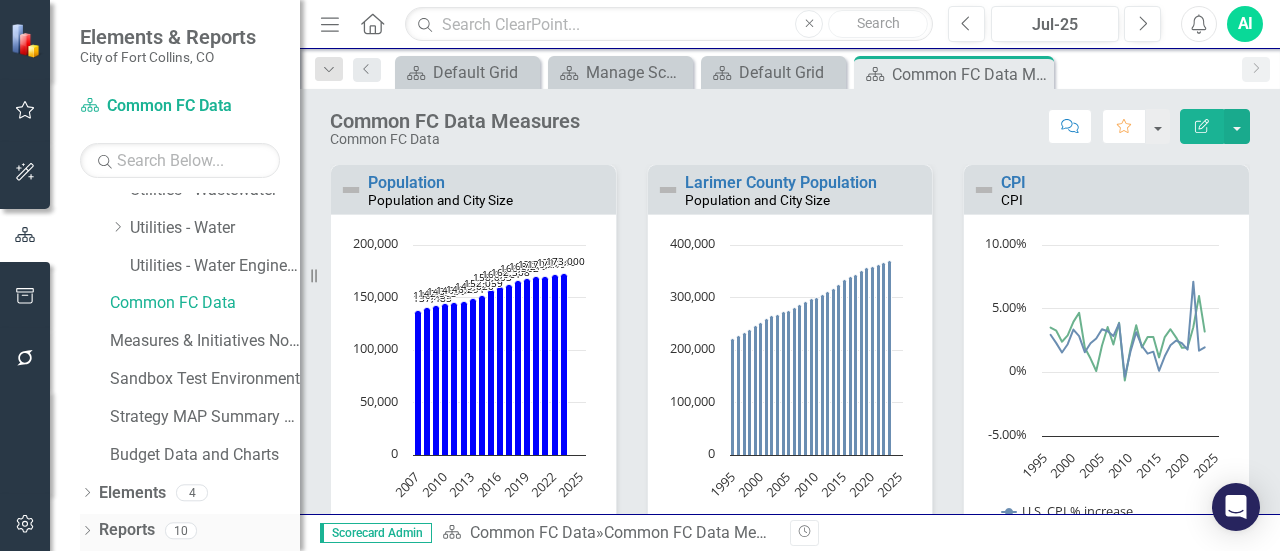 click on "Dropdown" 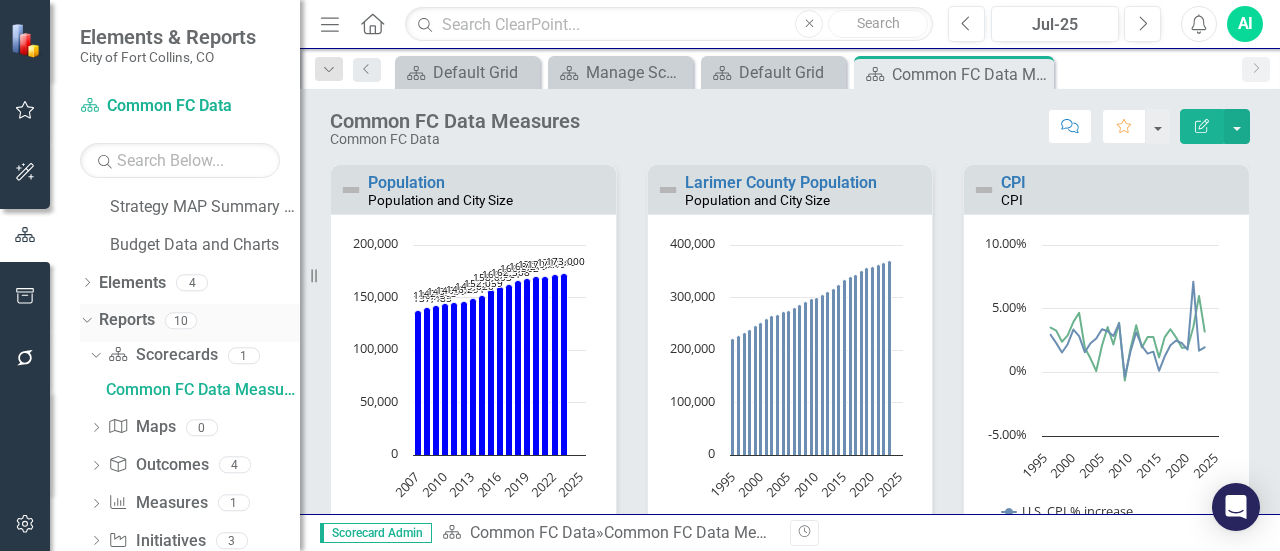 scroll, scrollTop: 2048, scrollLeft: 0, axis: vertical 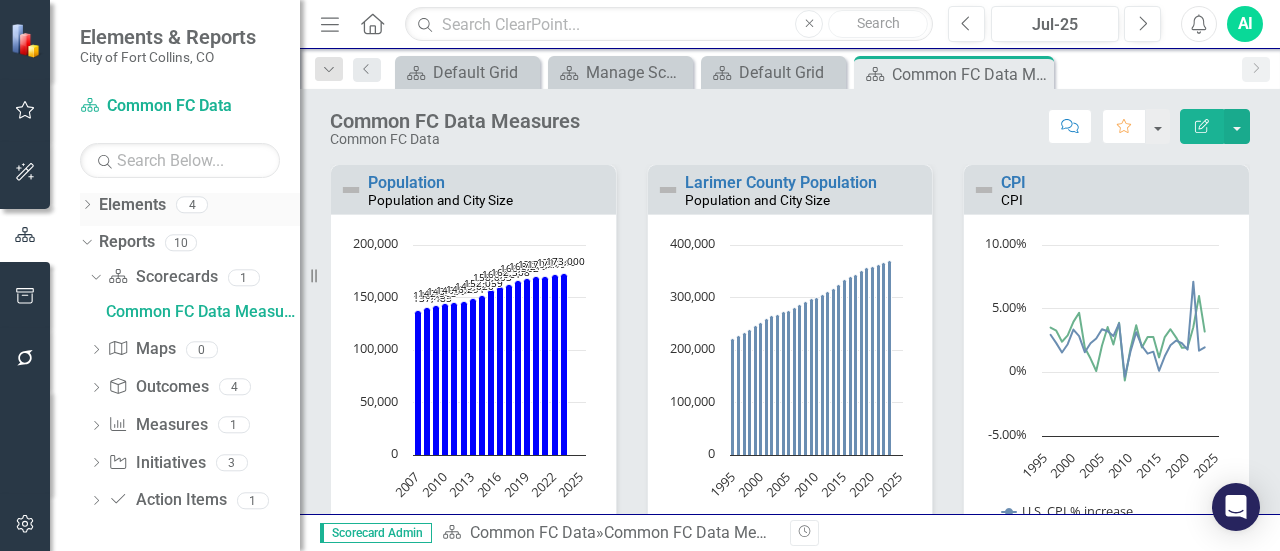 click on "Dropdown" 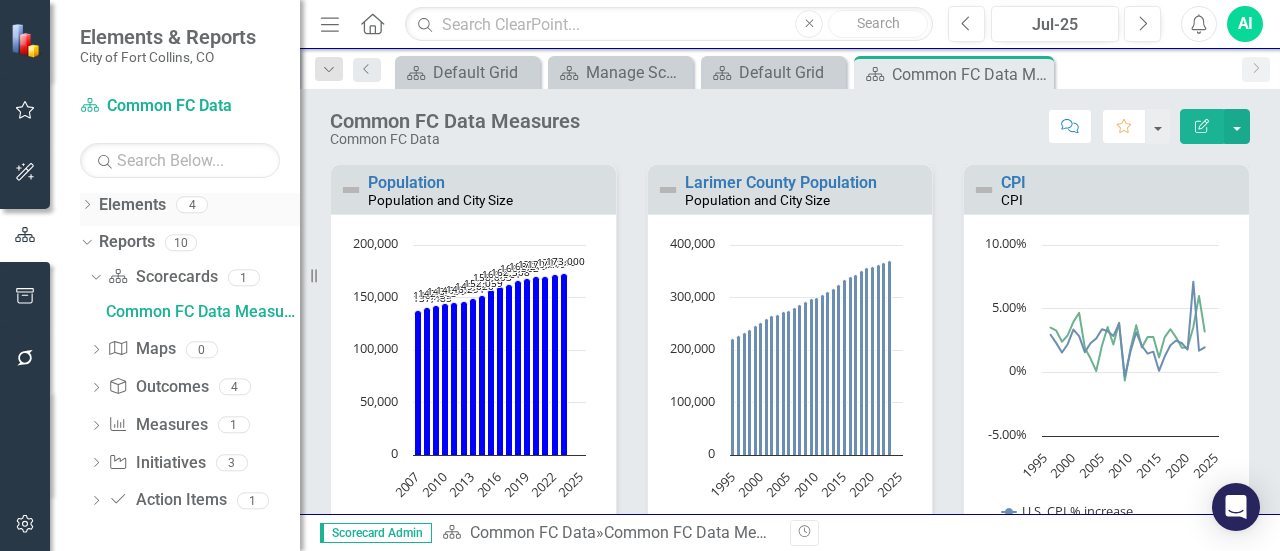 scroll, scrollTop: 2052, scrollLeft: 0, axis: vertical 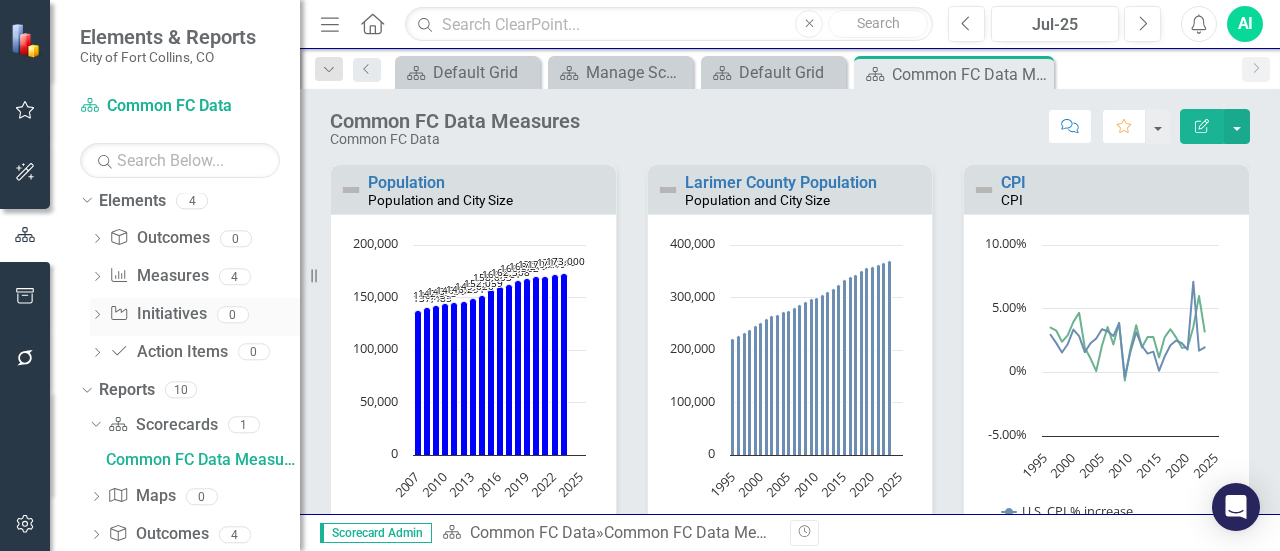 click on "Dropdown" 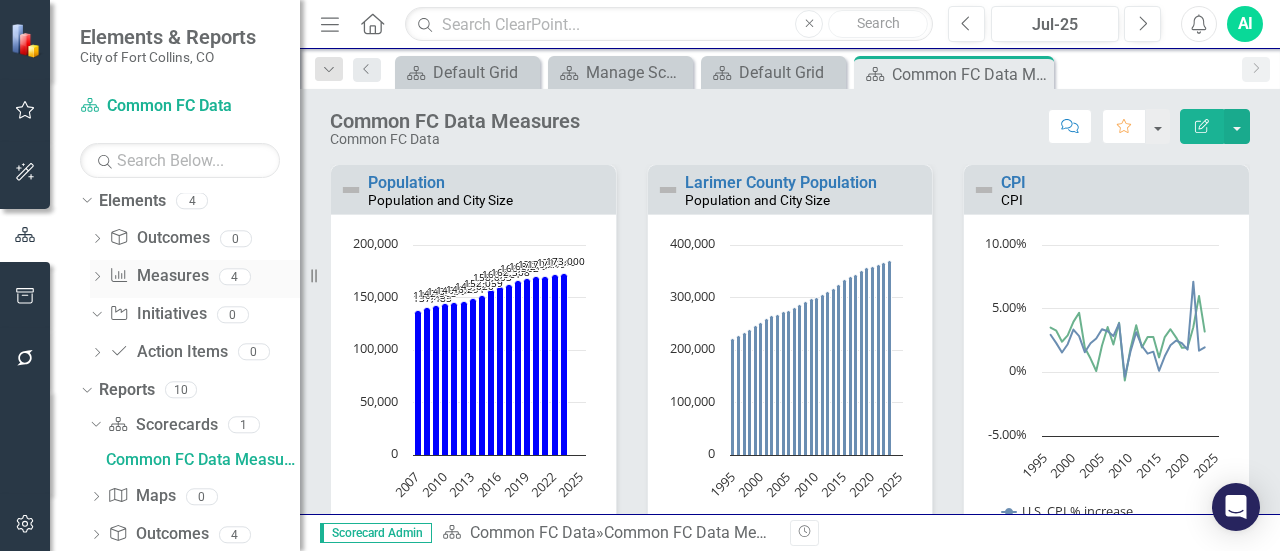 click on "Dropdown" 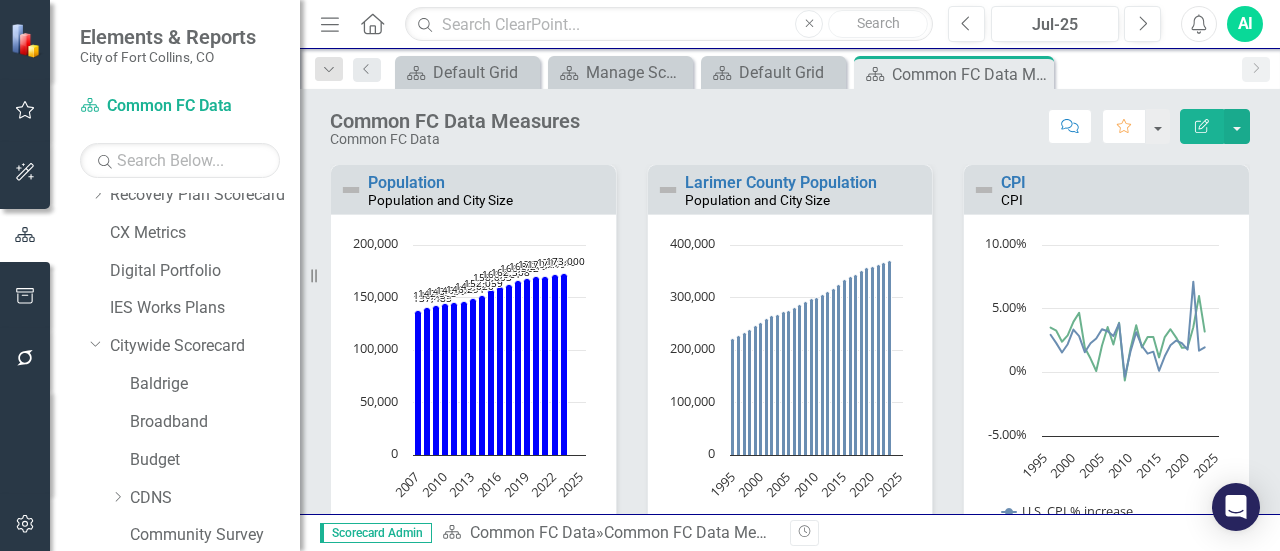 scroll, scrollTop: 0, scrollLeft: 0, axis: both 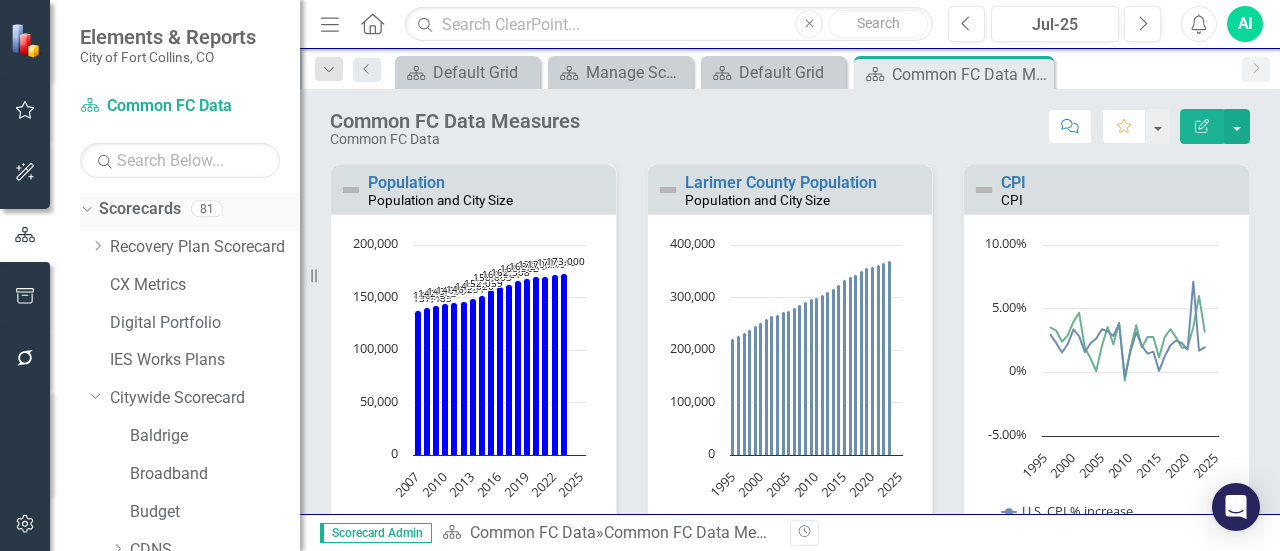 click on "Dropdown" 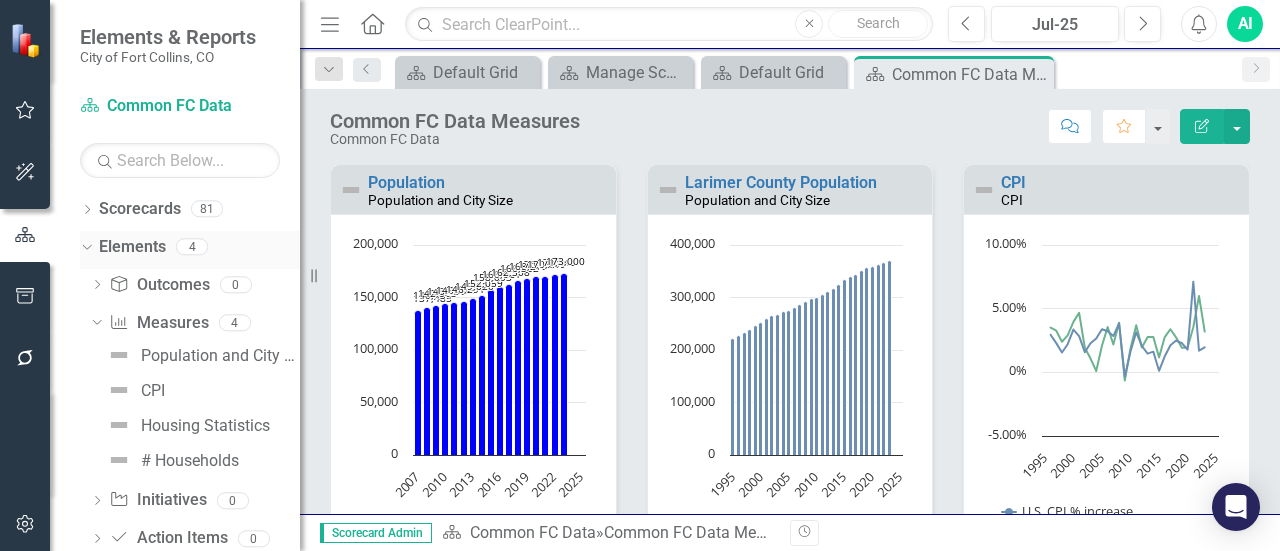 click on "Dropdown" 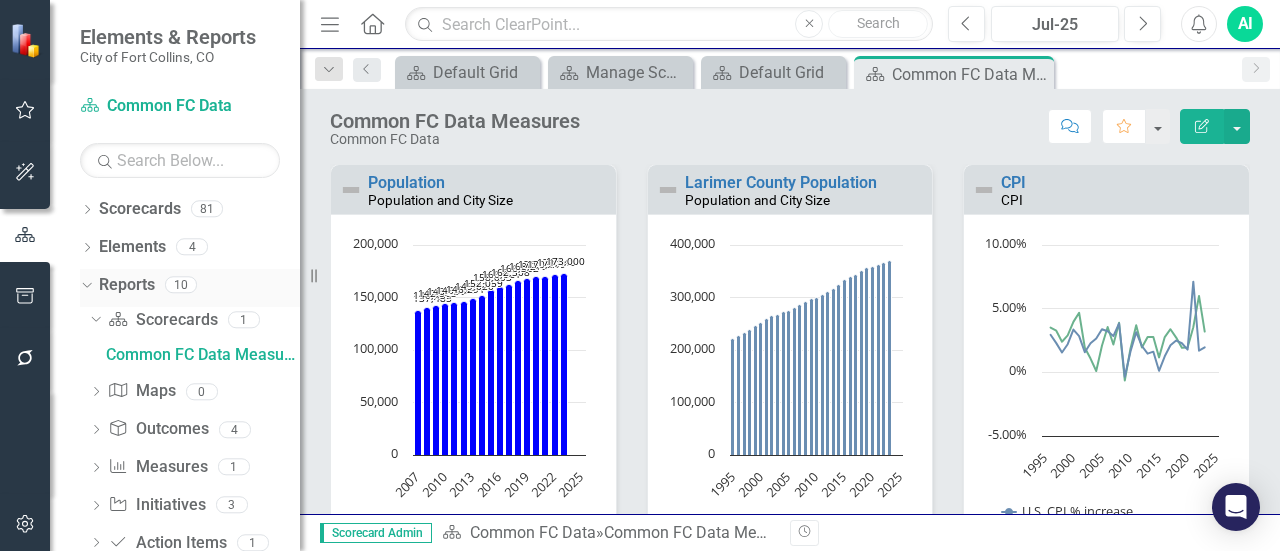 scroll, scrollTop: 42, scrollLeft: 0, axis: vertical 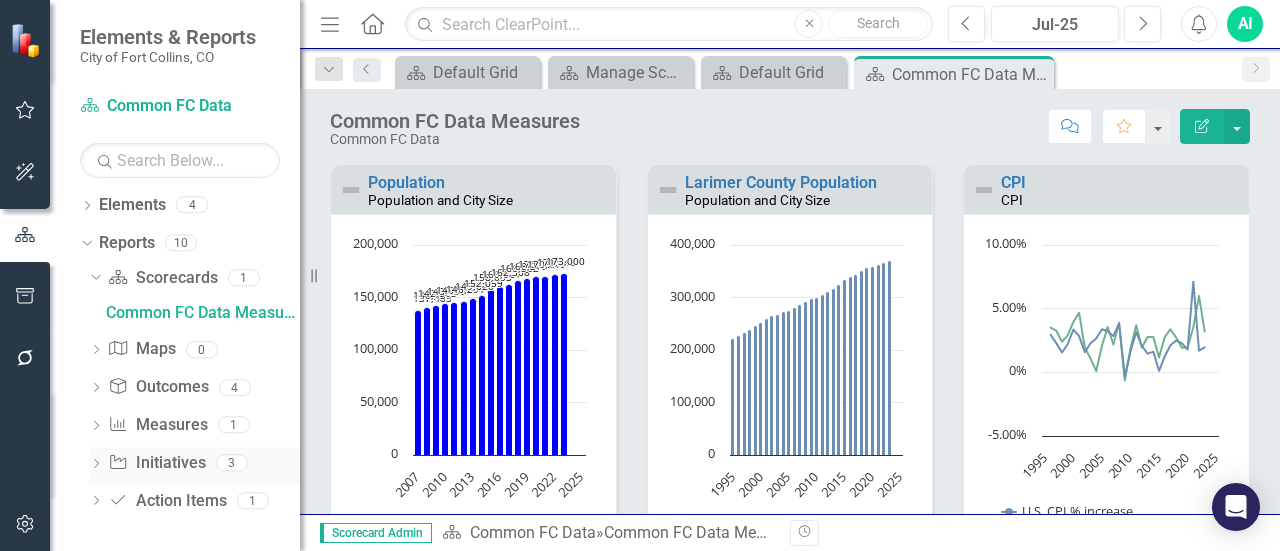 click on "Dropdown" 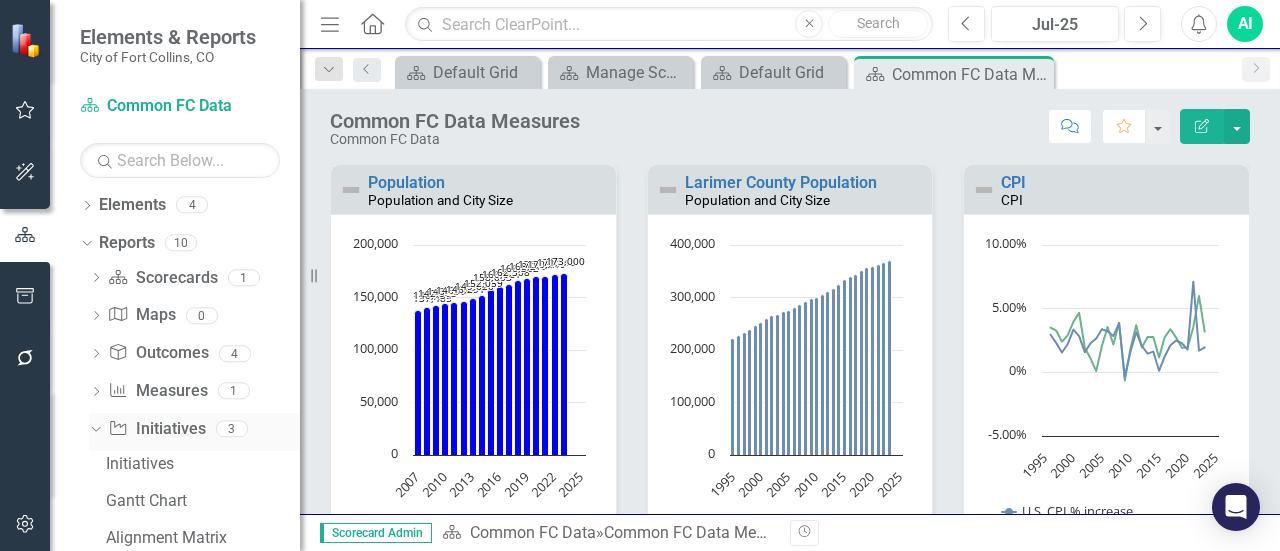 scroll, scrollTop: 116, scrollLeft: 0, axis: vertical 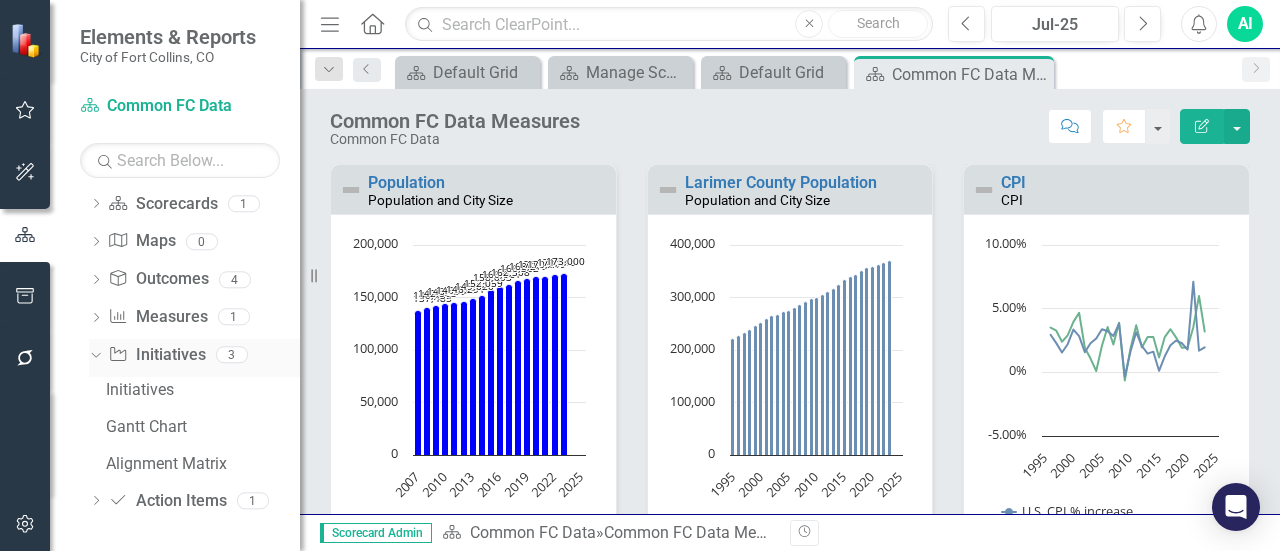 click on "Dropdown" 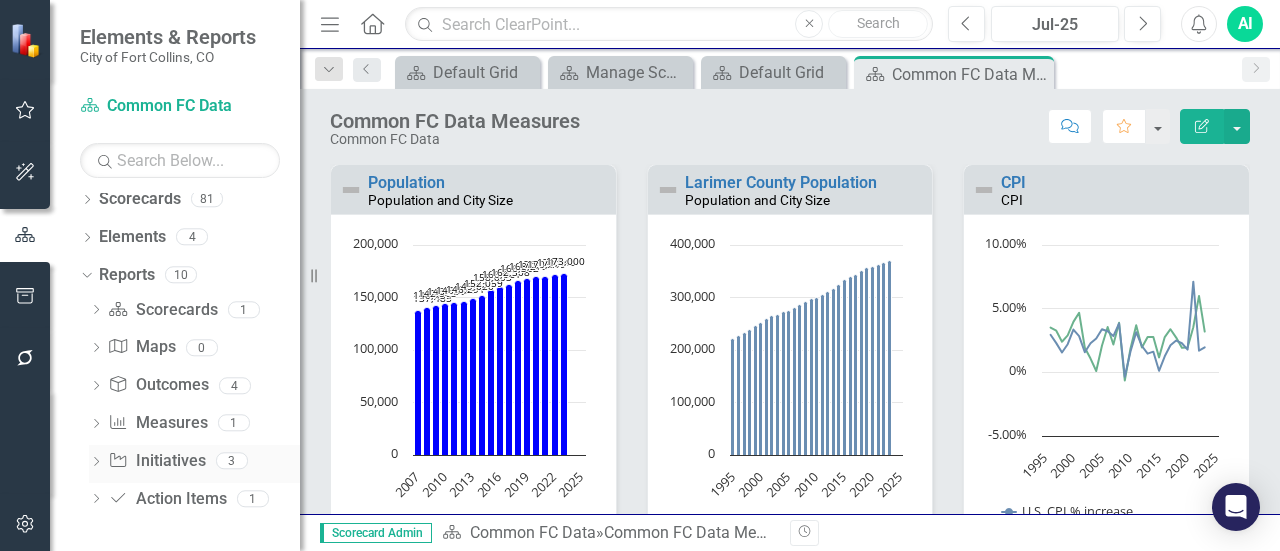 scroll, scrollTop: 9, scrollLeft: 0, axis: vertical 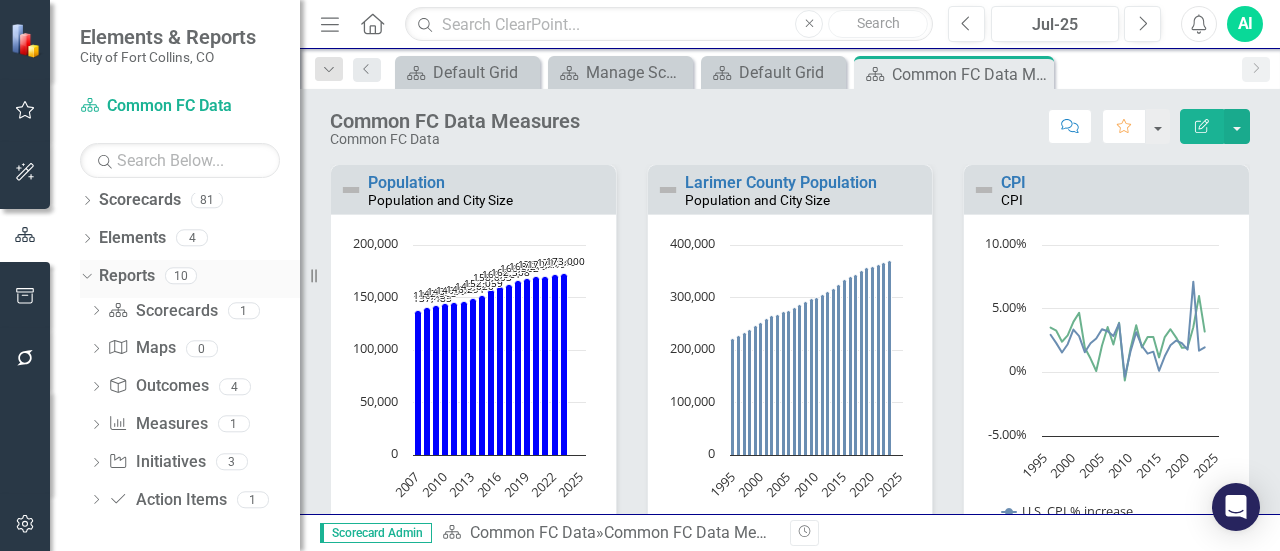 click 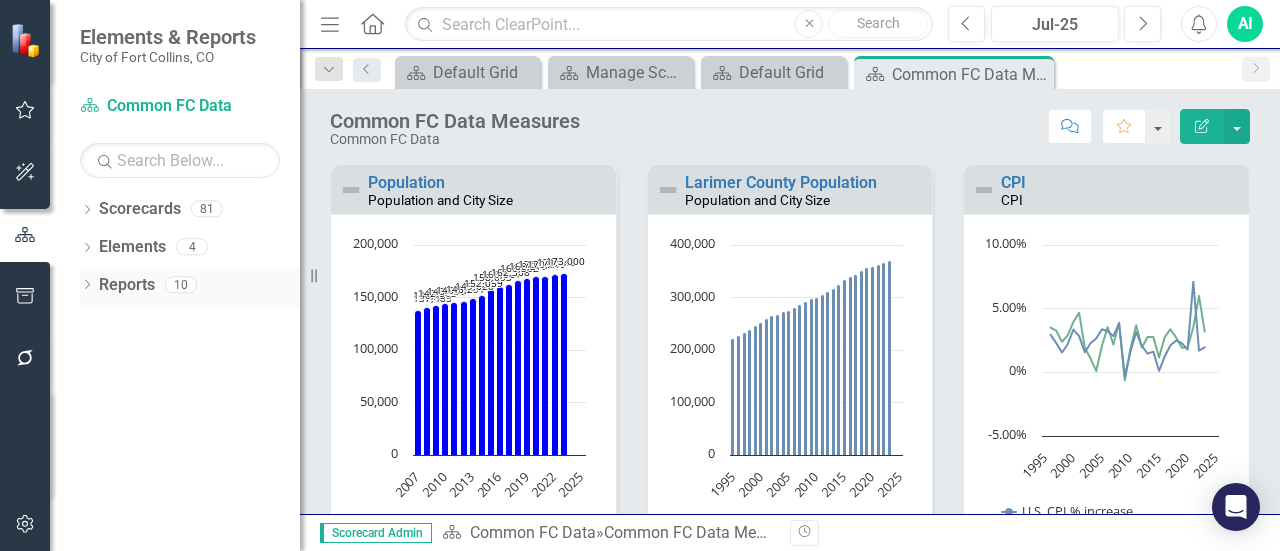 scroll, scrollTop: 0, scrollLeft: 0, axis: both 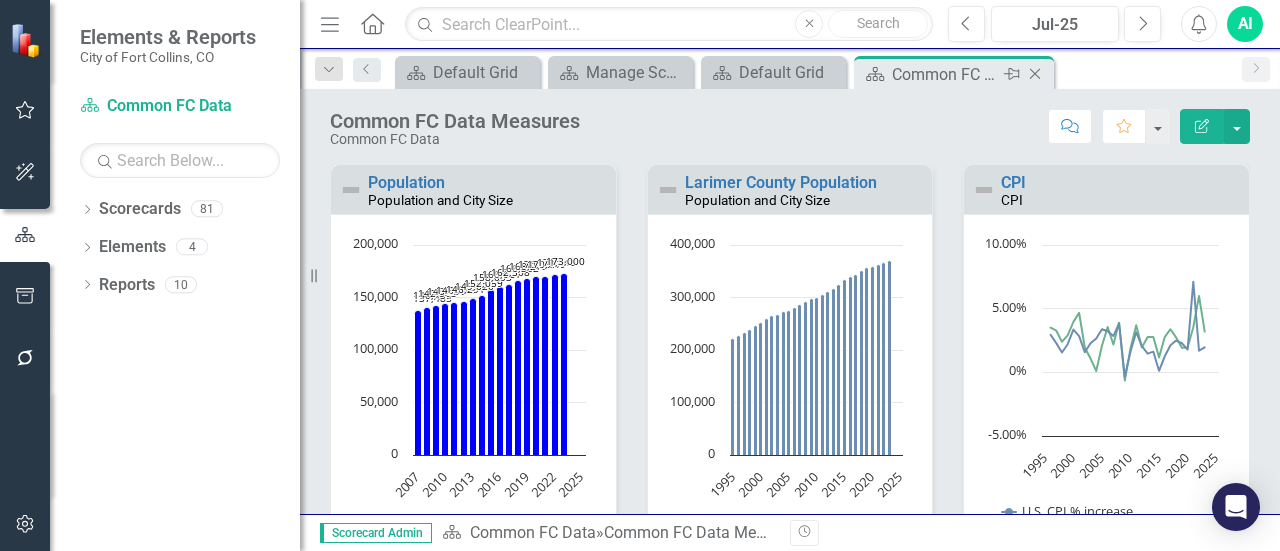 click 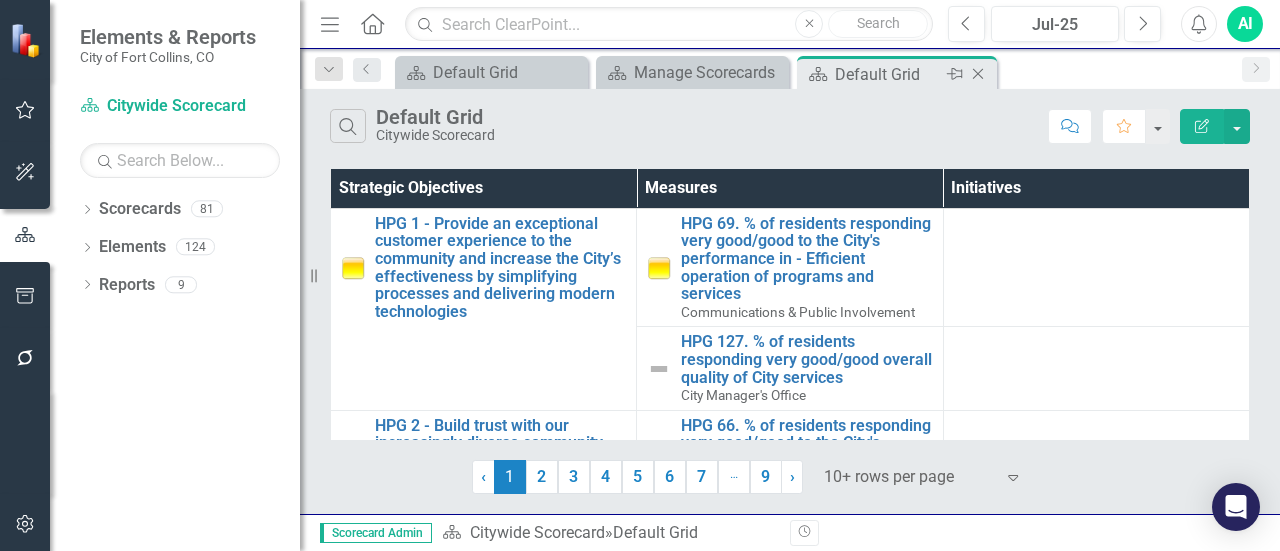 click on "Close" 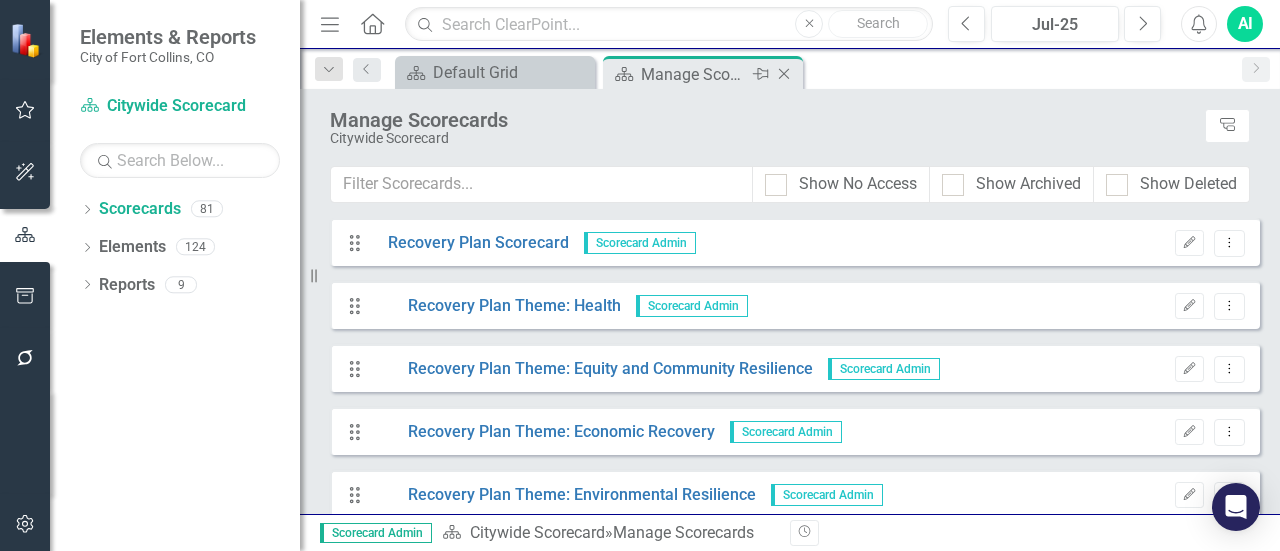 click on "Close" 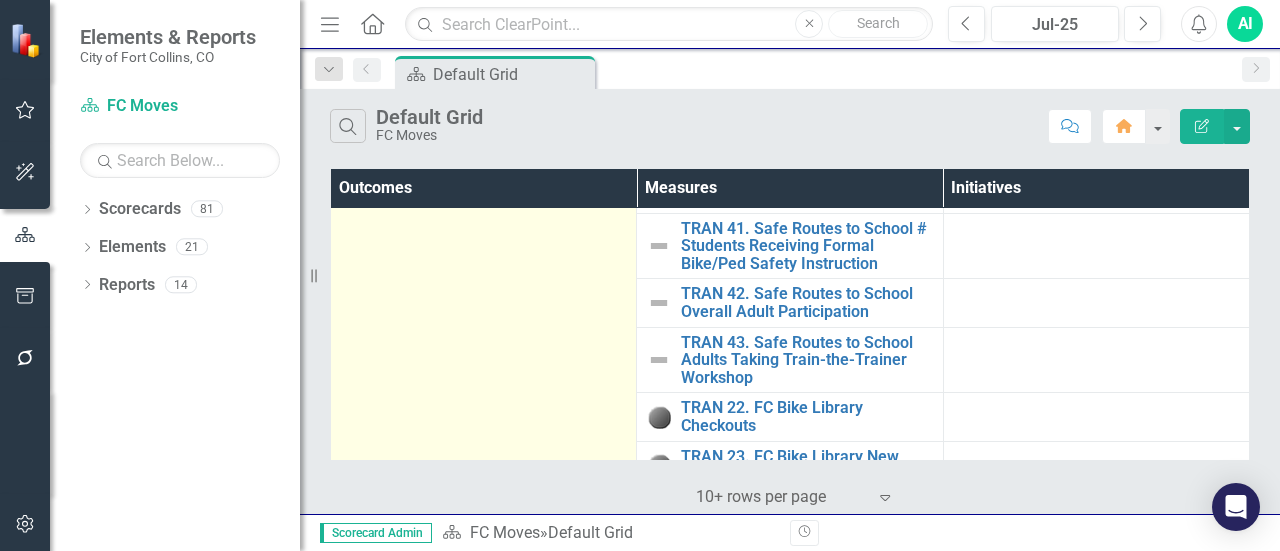 scroll, scrollTop: 54, scrollLeft: 0, axis: vertical 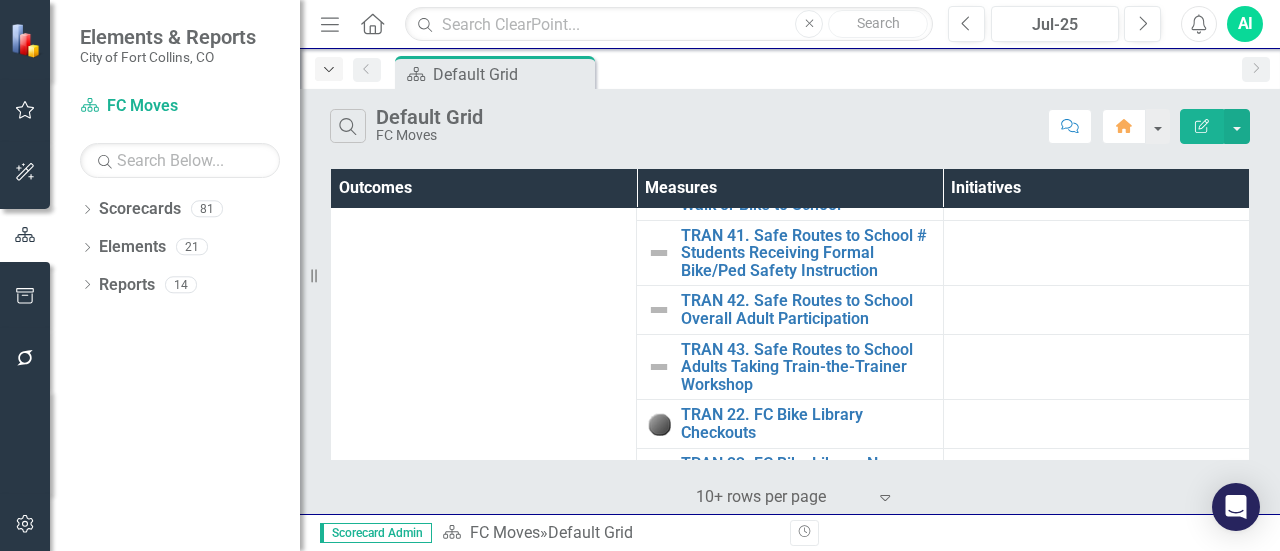 click on "Dropdown" 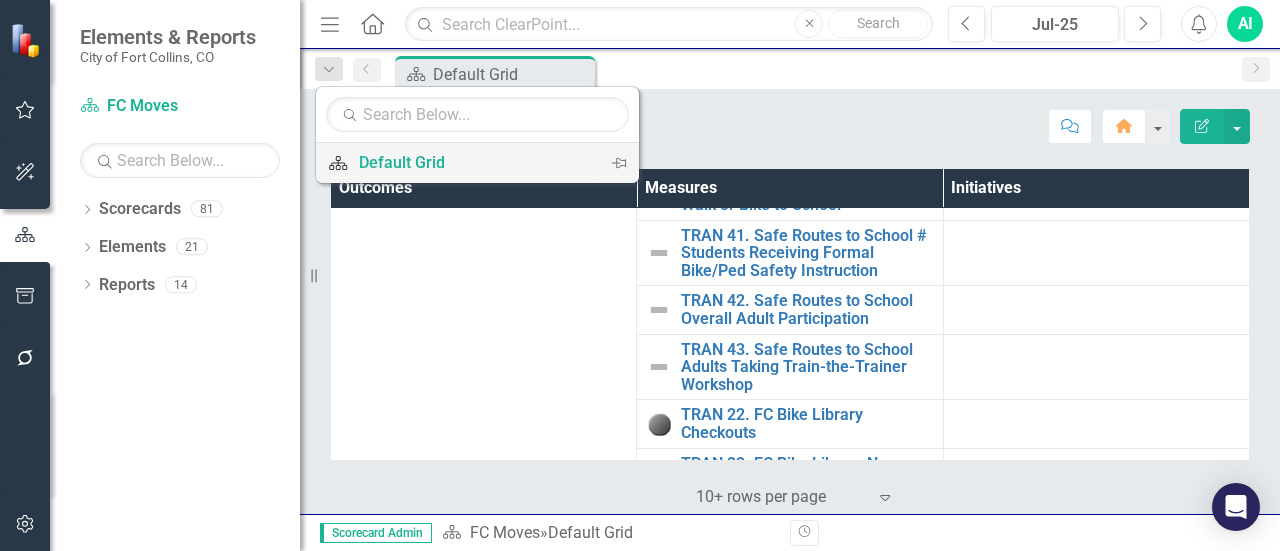 click on "Default Grid" at bounding box center [474, 162] 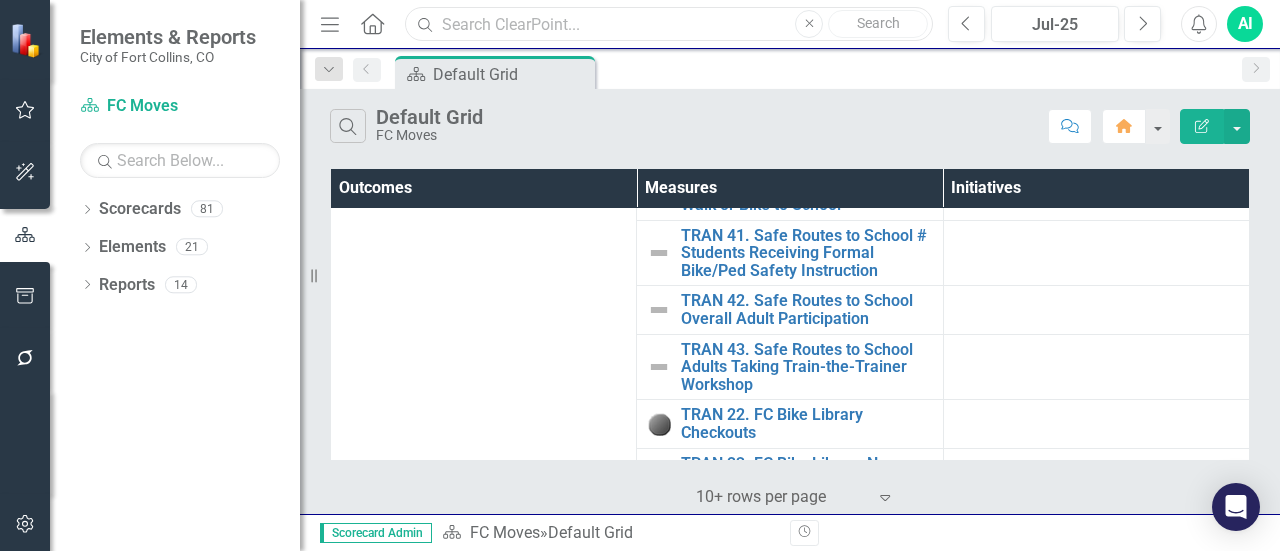 click at bounding box center [669, 24] 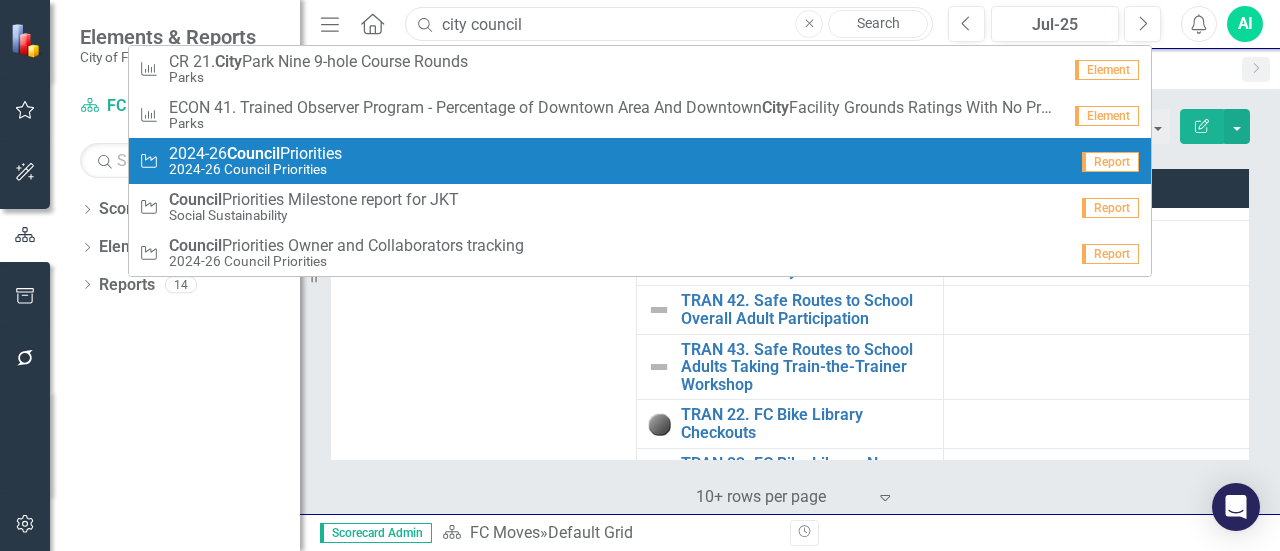 type on "city council" 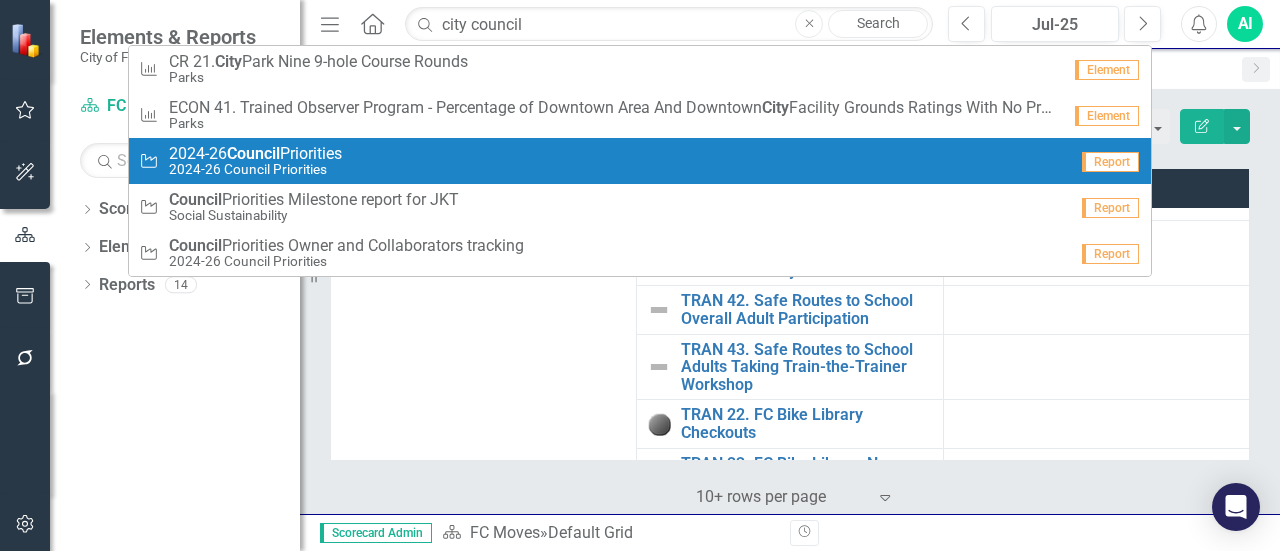 click on "Council" at bounding box center [253, 153] 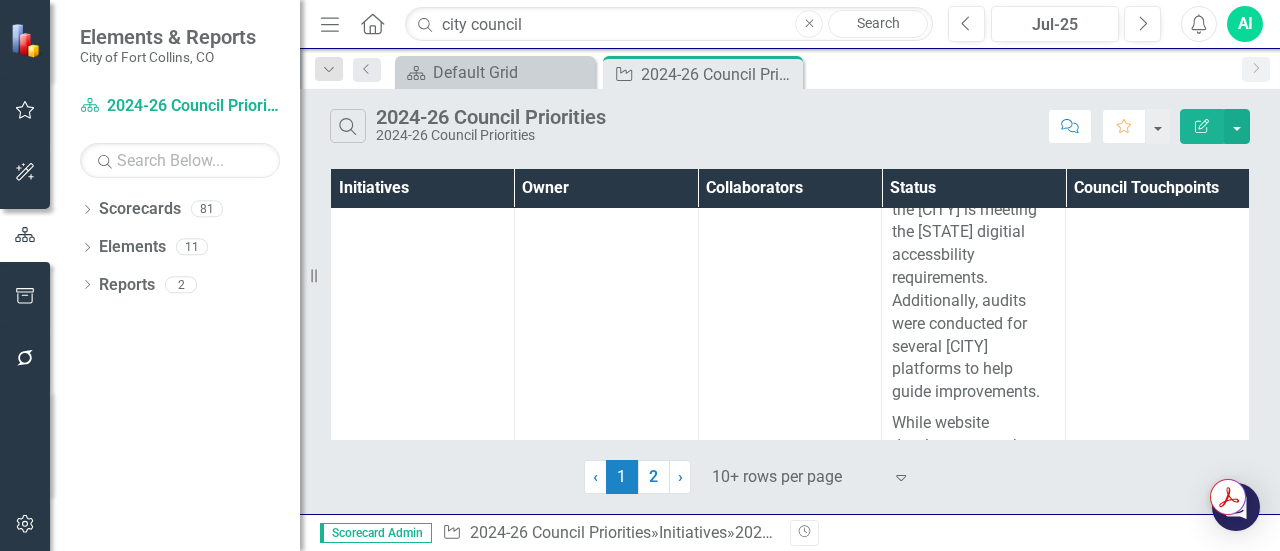 scroll, scrollTop: 21994, scrollLeft: 0, axis: vertical 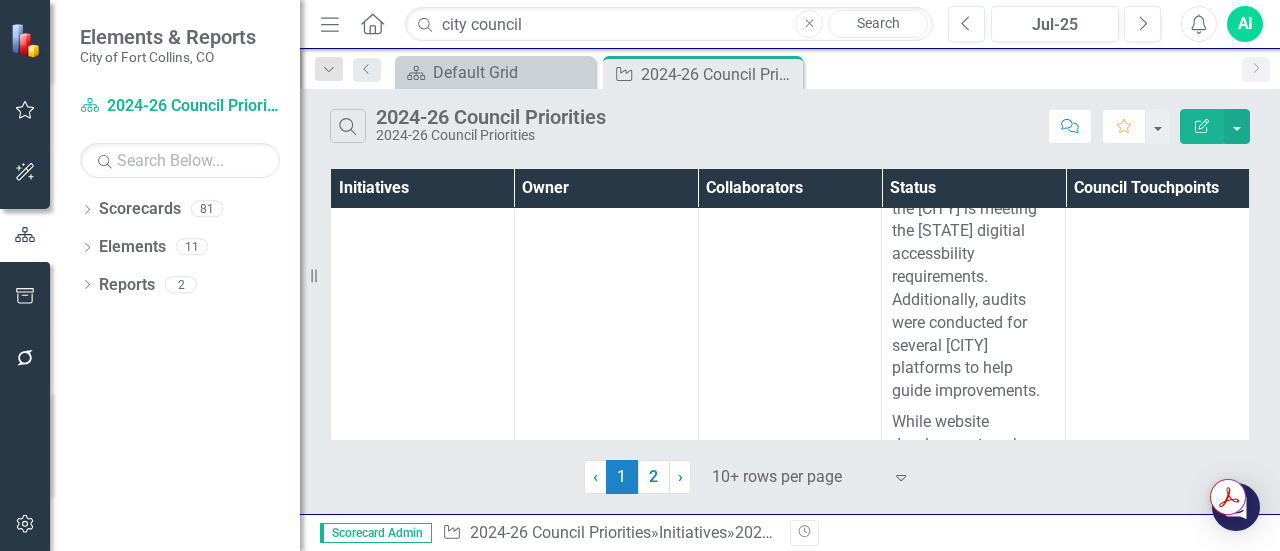 click on "8.	Advancing a 15-minute City by Accelerating our Shift to Active Modes" at bounding box center [422, -245] 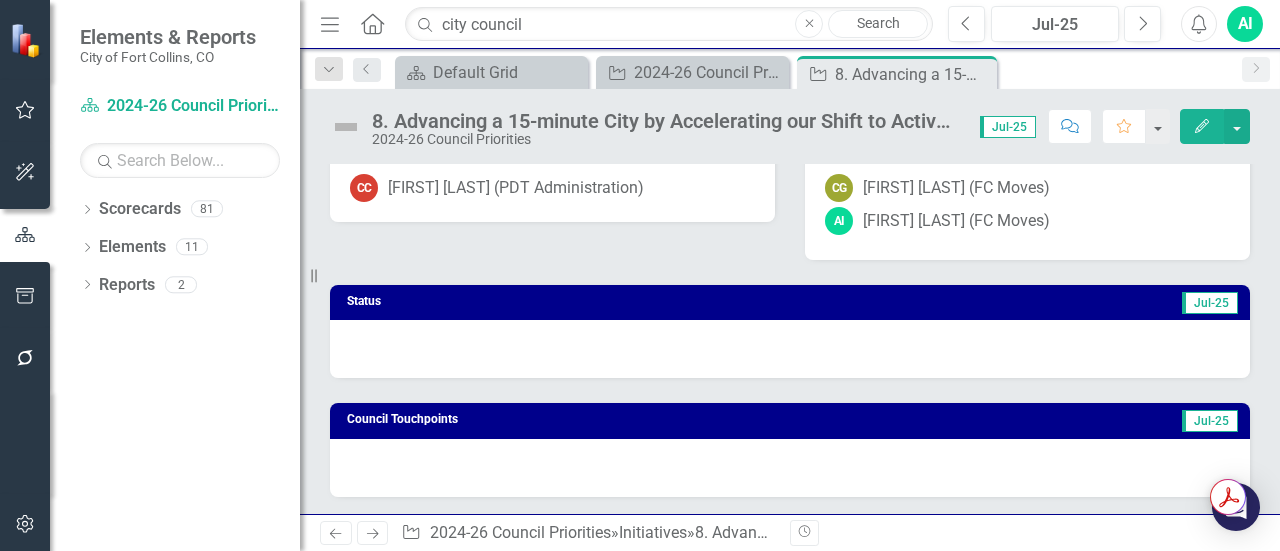scroll, scrollTop: 0, scrollLeft: 0, axis: both 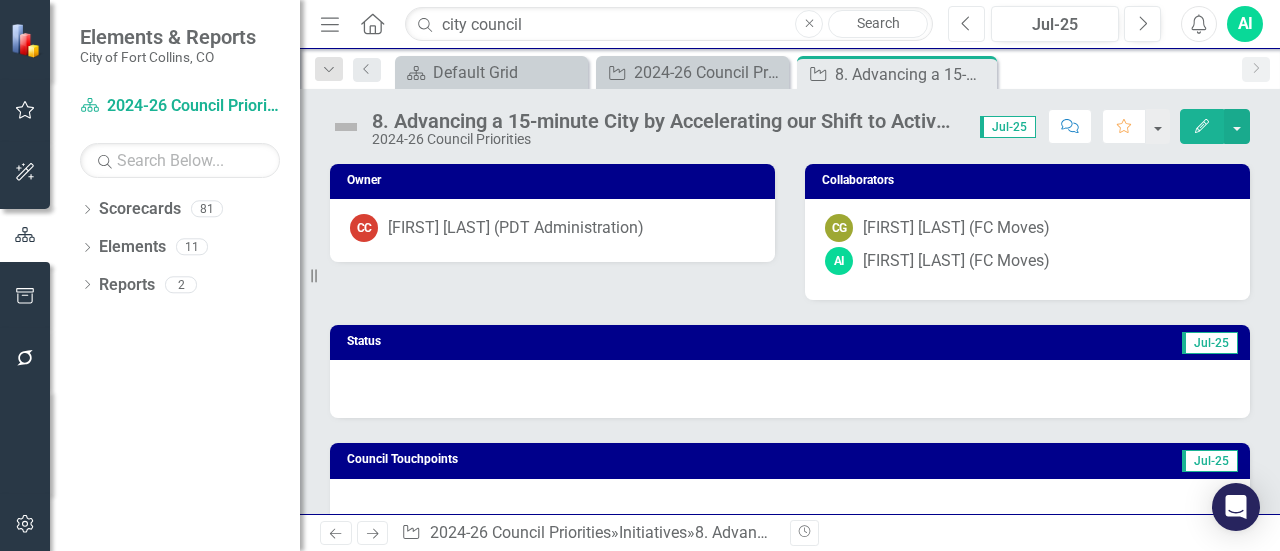 click on "Previous" 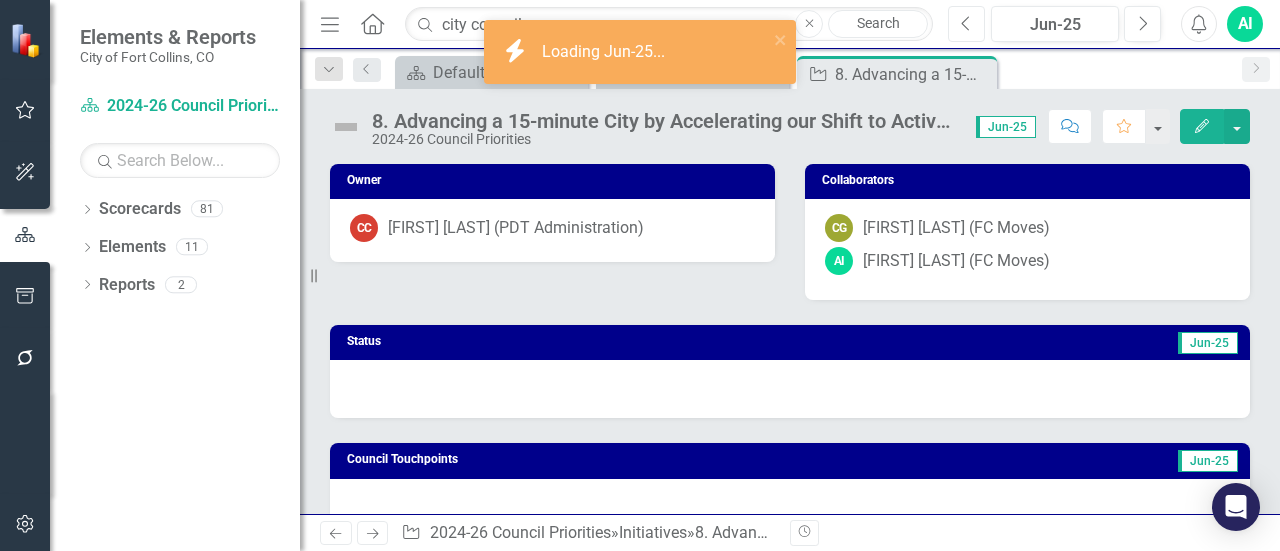 click on "Previous" 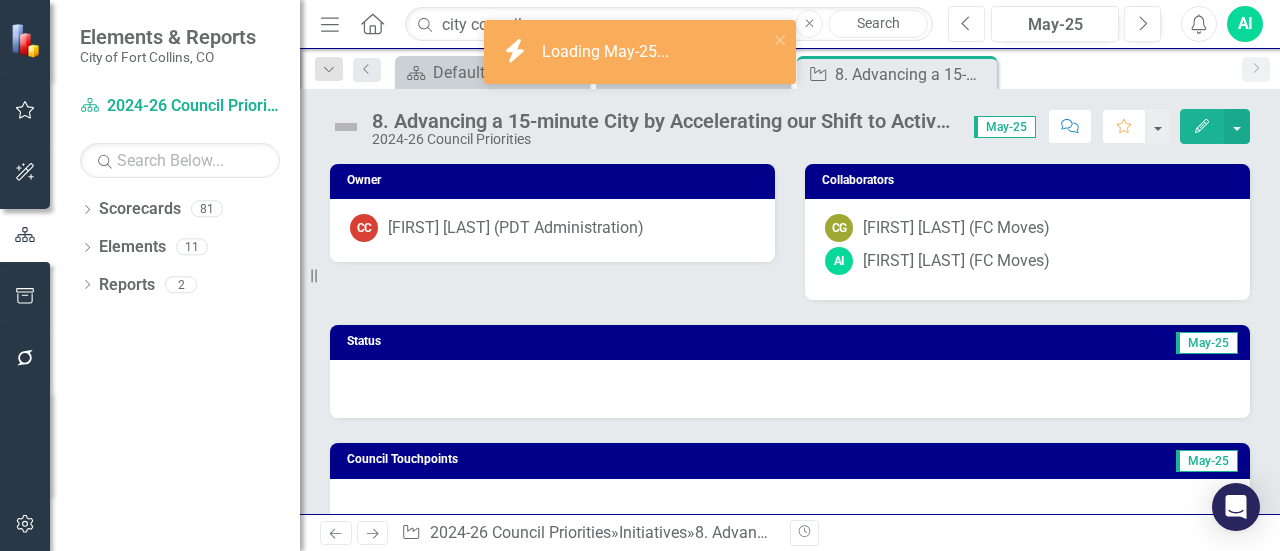 click on "Previous" 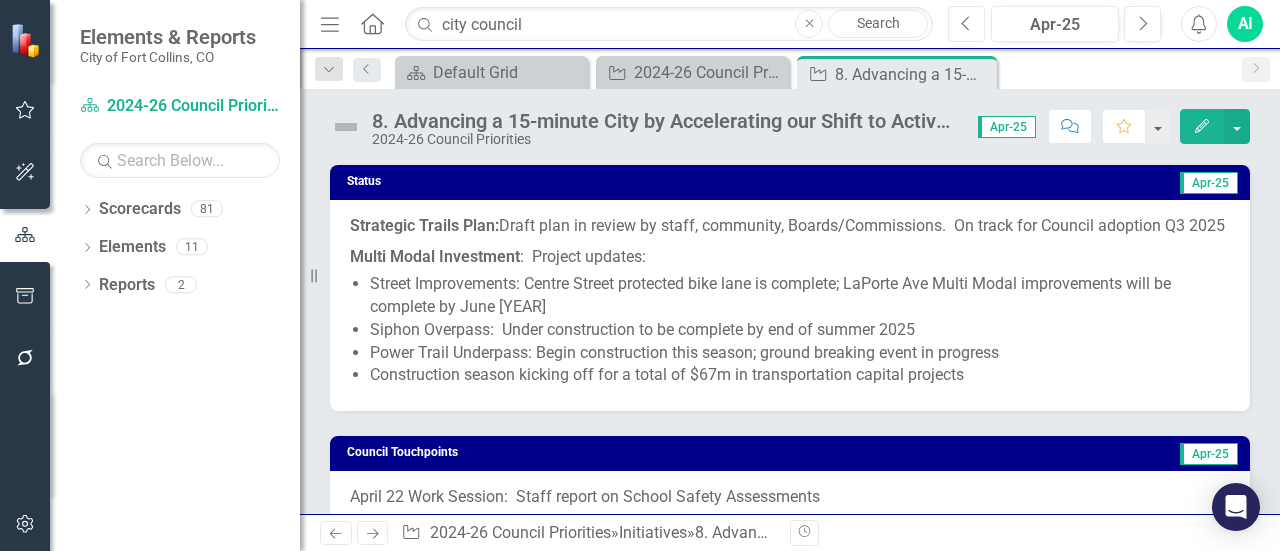 scroll, scrollTop: 136, scrollLeft: 0, axis: vertical 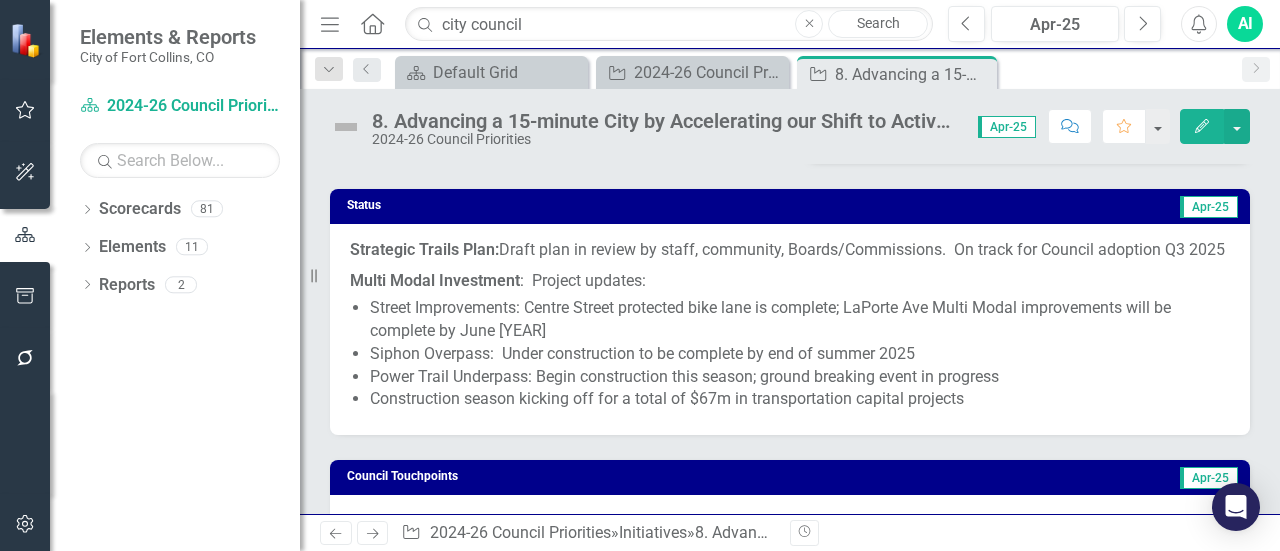 drag, startPoint x: 972, startPoint y: 419, endPoint x: 534, endPoint y: 365, distance: 441.31622 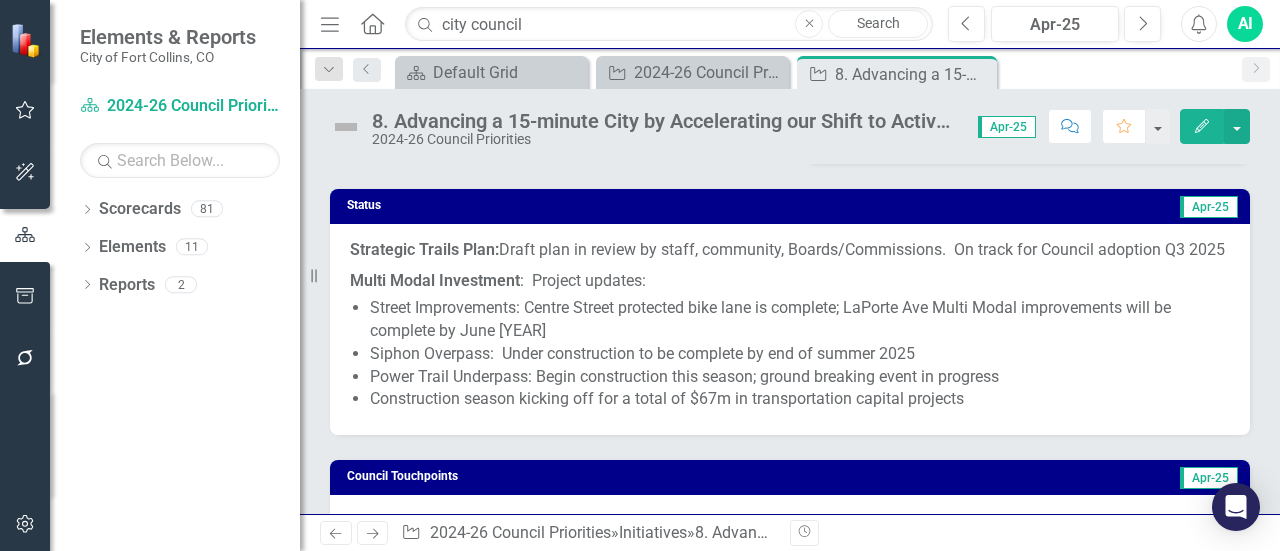 click on "Street Improvements: Centre Street protected bike lane is complete; LaPorte Ave Multi Modal improvements will be complete by June [YEAR]
Siphon Overpass: Under construction to be complete by end of summer [YEAR]
Power Trail Underpass: Begin construction this season; ground breaking event in progress
Construction season kicking off for a total of $[NUMBER]m in transportation capital projects" at bounding box center (800, 354) 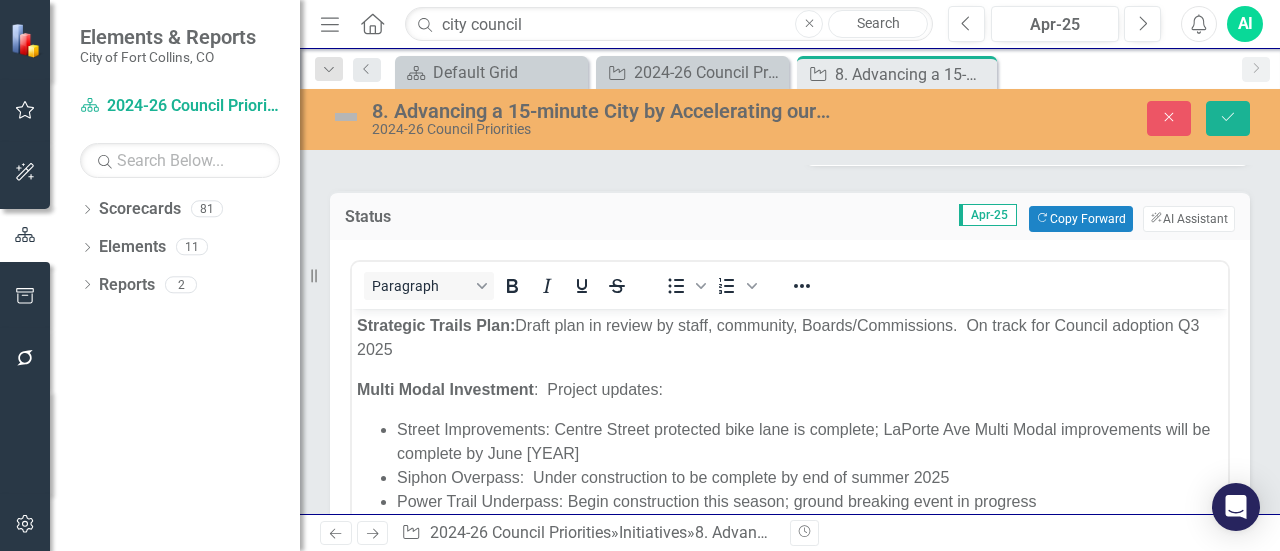 scroll, scrollTop: 0, scrollLeft: 0, axis: both 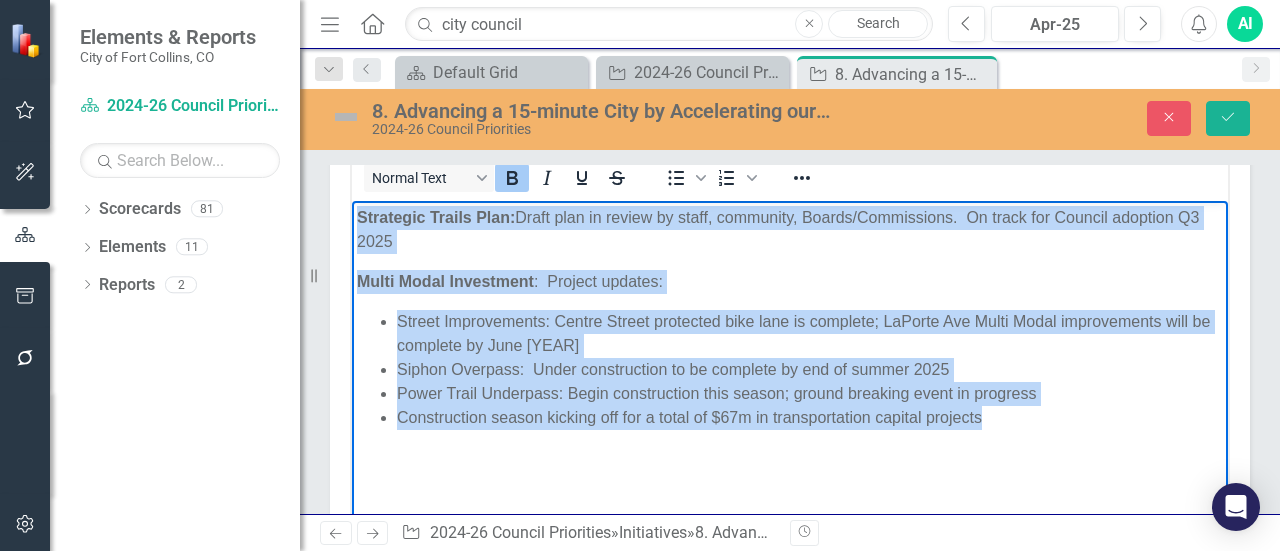 drag, startPoint x: 990, startPoint y: 416, endPoint x: 354, endPoint y: 207, distance: 669.4602 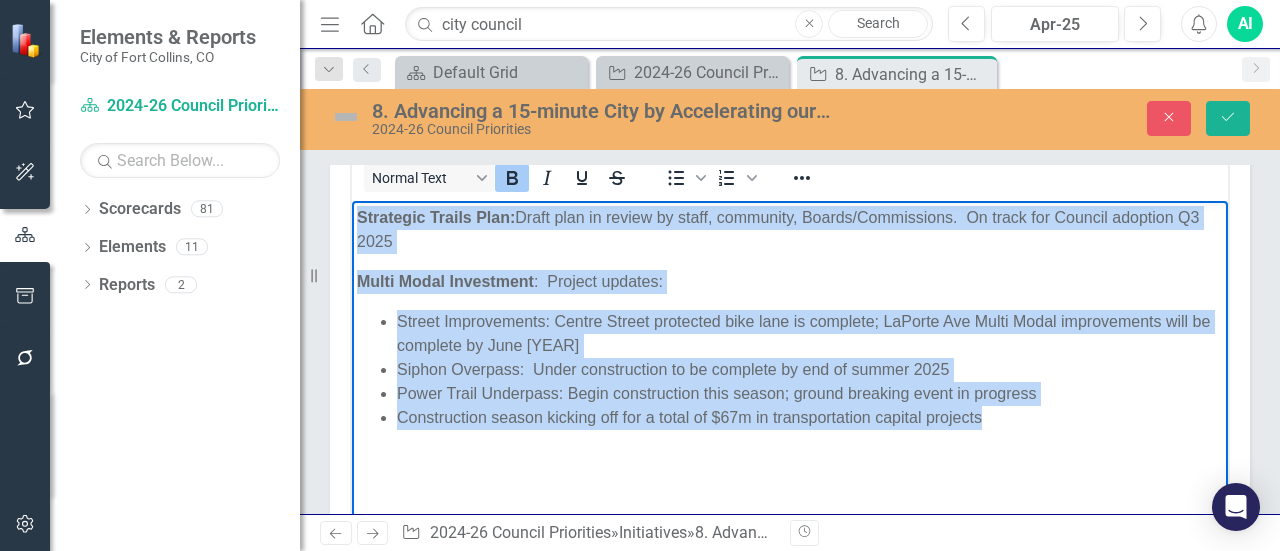 click on "Strategic Trails Plan: Draft plan in review by staff, community, Boards/Commissions. On track for Council adoption Q3 [YEAR] Multi Modal Investment : Project updates: Street Improvements: Centre Street protected bike lane is complete; LaPorte Ave Multi Modal improvements will be complete by June [YEAR] Siphon Overpass: Under construction to be complete by end of summer [YEAR] Power Trail Underpass: Begin construction this season; ground breaking event in progress Construction season kicking off for a total of $[NUMBER]m in transportation capital projects" at bounding box center [790, 350] 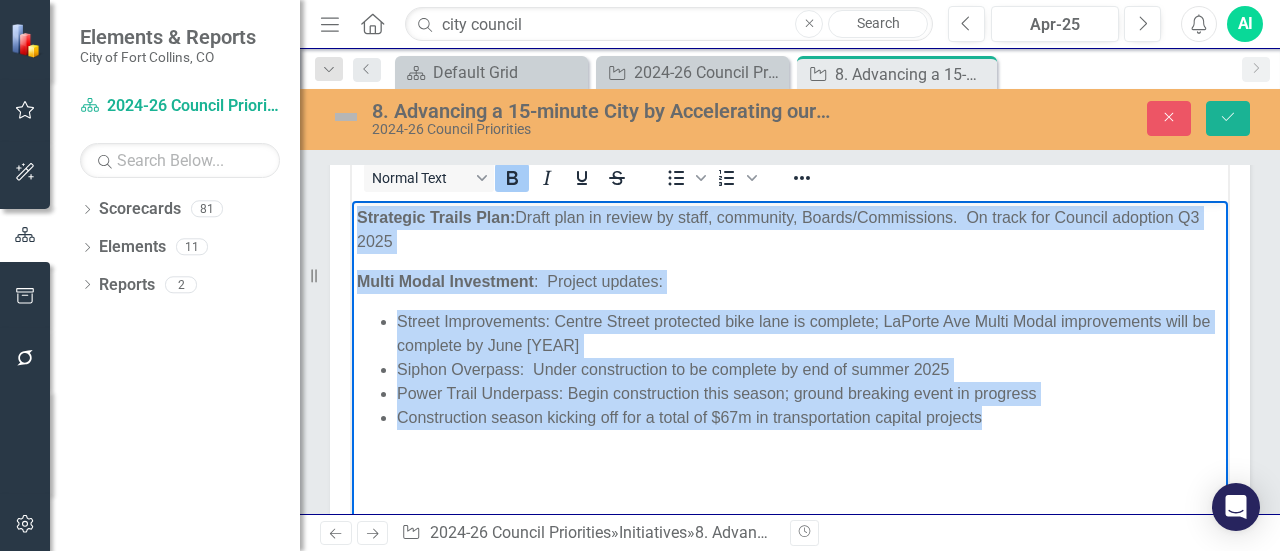 copy on "Strategic Trails Plan: Draft plan in review by staff, community, Boards/Commissions. On track for Council adoption Q3 [YEAR] Multi Modal Investment : Project updates: Street Improvements: Centre Street protected bike lane is complete; LaPorte Ave Multi Modal improvements will be complete by June [YEAR] Siphon Overpass: Under construction to be complete by end of summer [YEAR] Power Trail Underpass: Begin construction this season; ground breaking event in progress Construction season kicking off for a total of $[NUMBER]m in transportation capital projects" 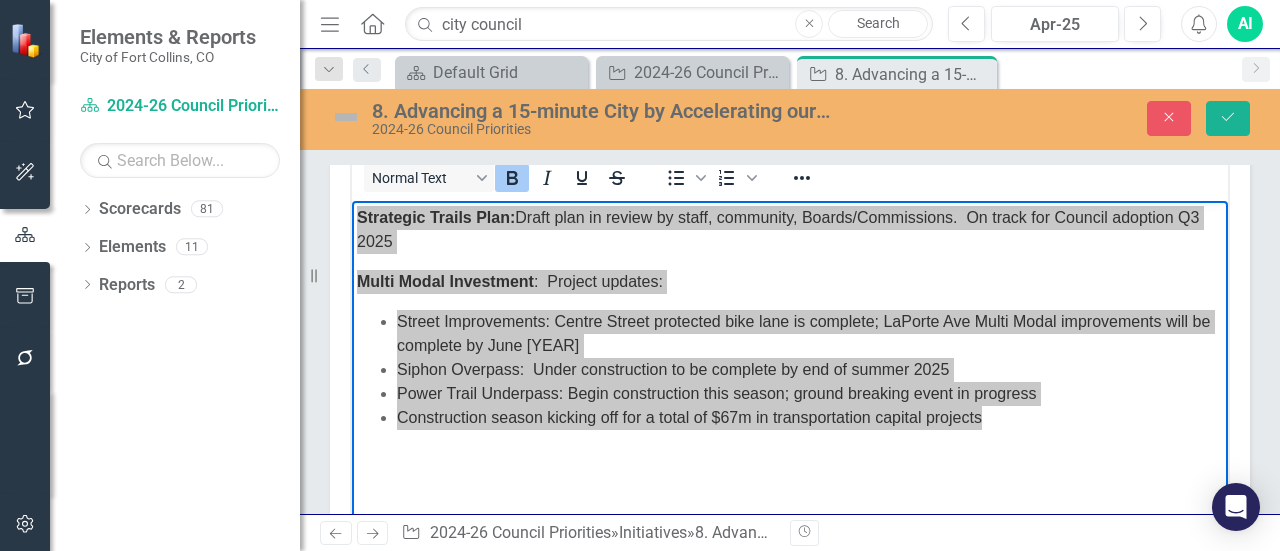 click on "8.	Advancing a 15-minute City by Accelerating our Shift to Active Modes" at bounding box center (602, 111) 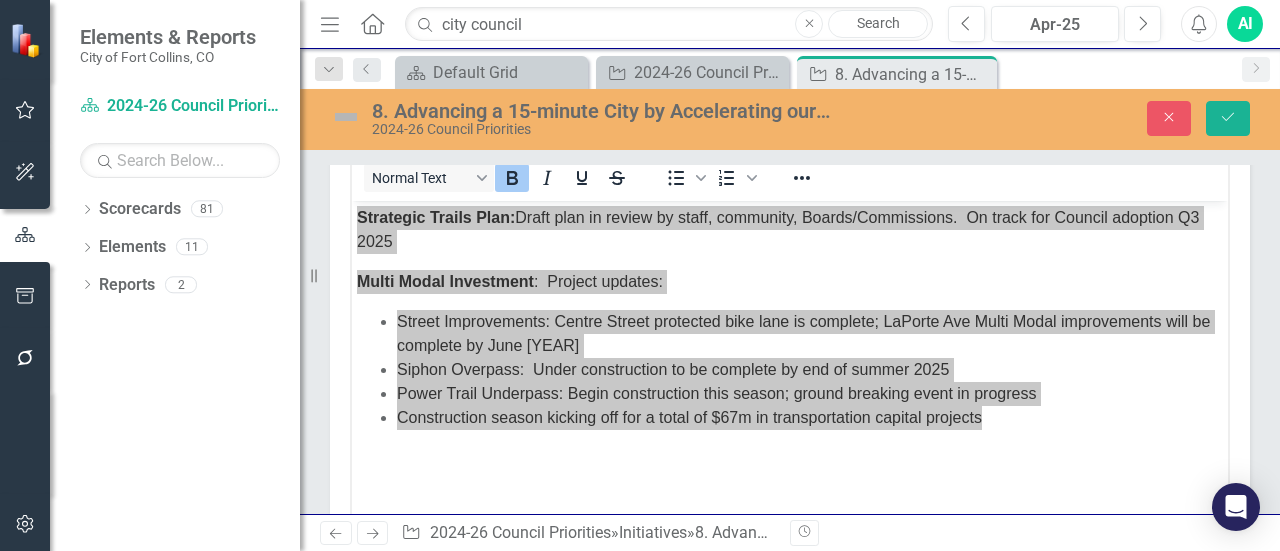 click on "8.	Advancing a 15-minute City by Accelerating our Shift to Active Modes" at bounding box center (602, 111) 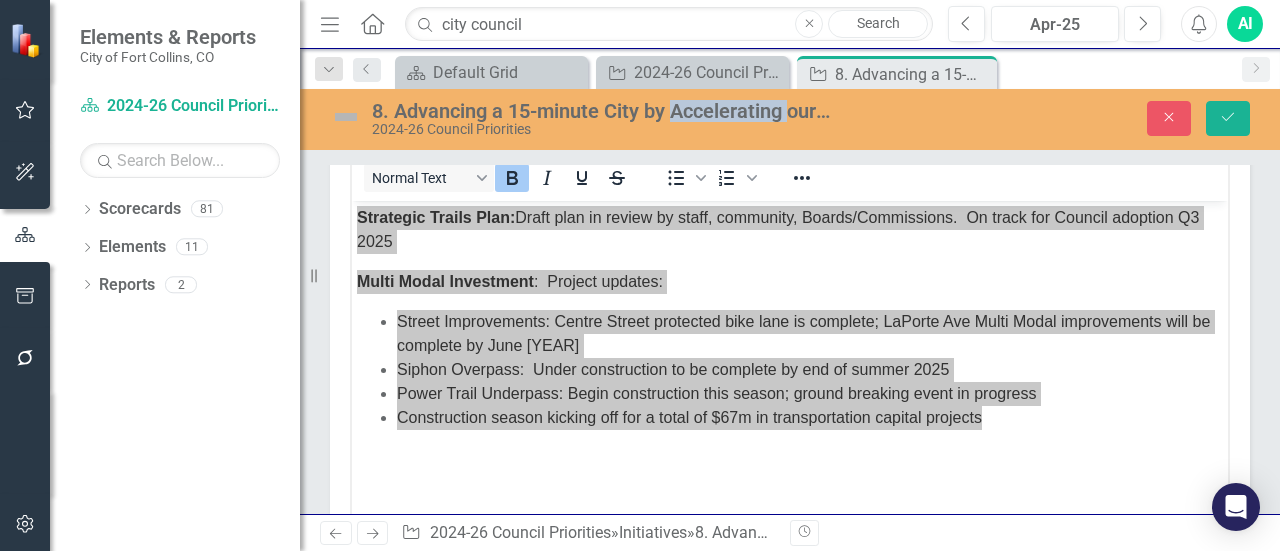 click on "8.	Advancing a 15-minute City by Accelerating our Shift to Active Modes" at bounding box center (602, 111) 